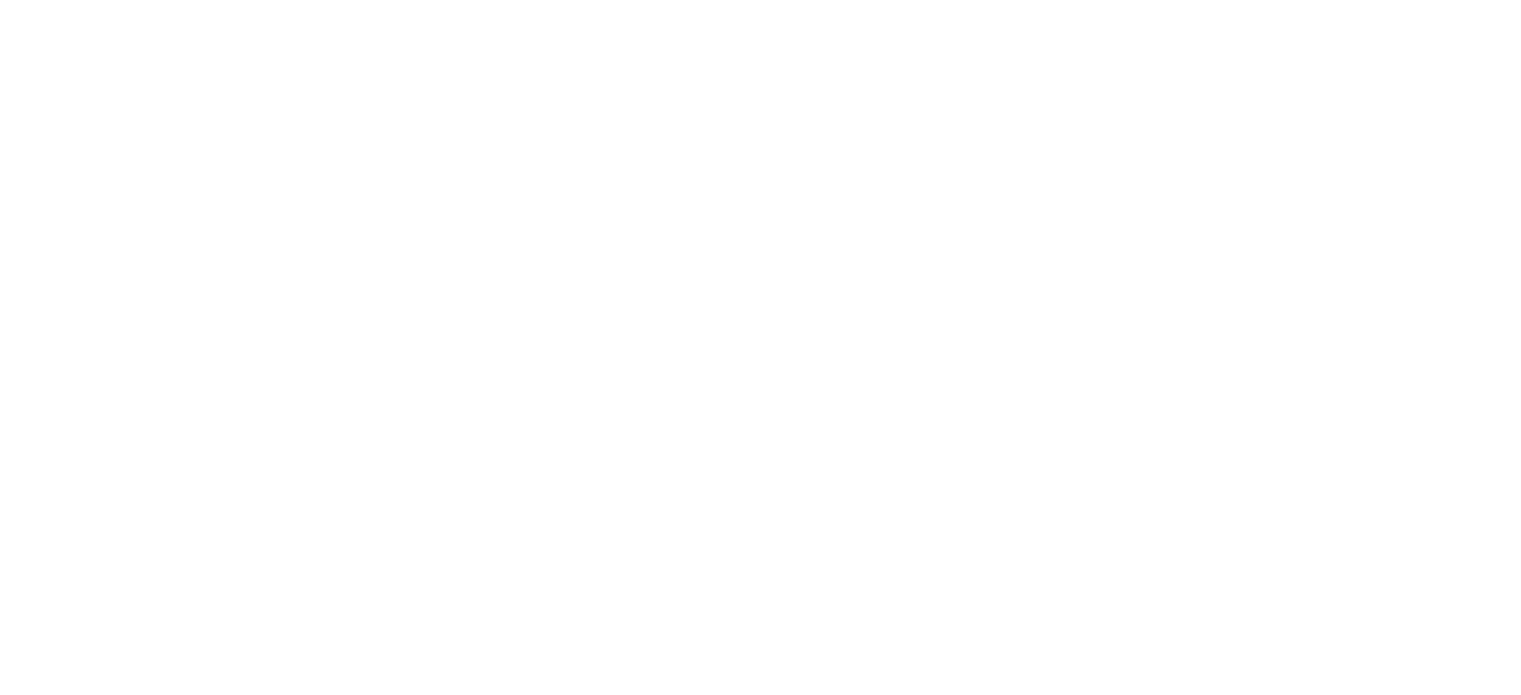 scroll, scrollTop: 0, scrollLeft: 0, axis: both 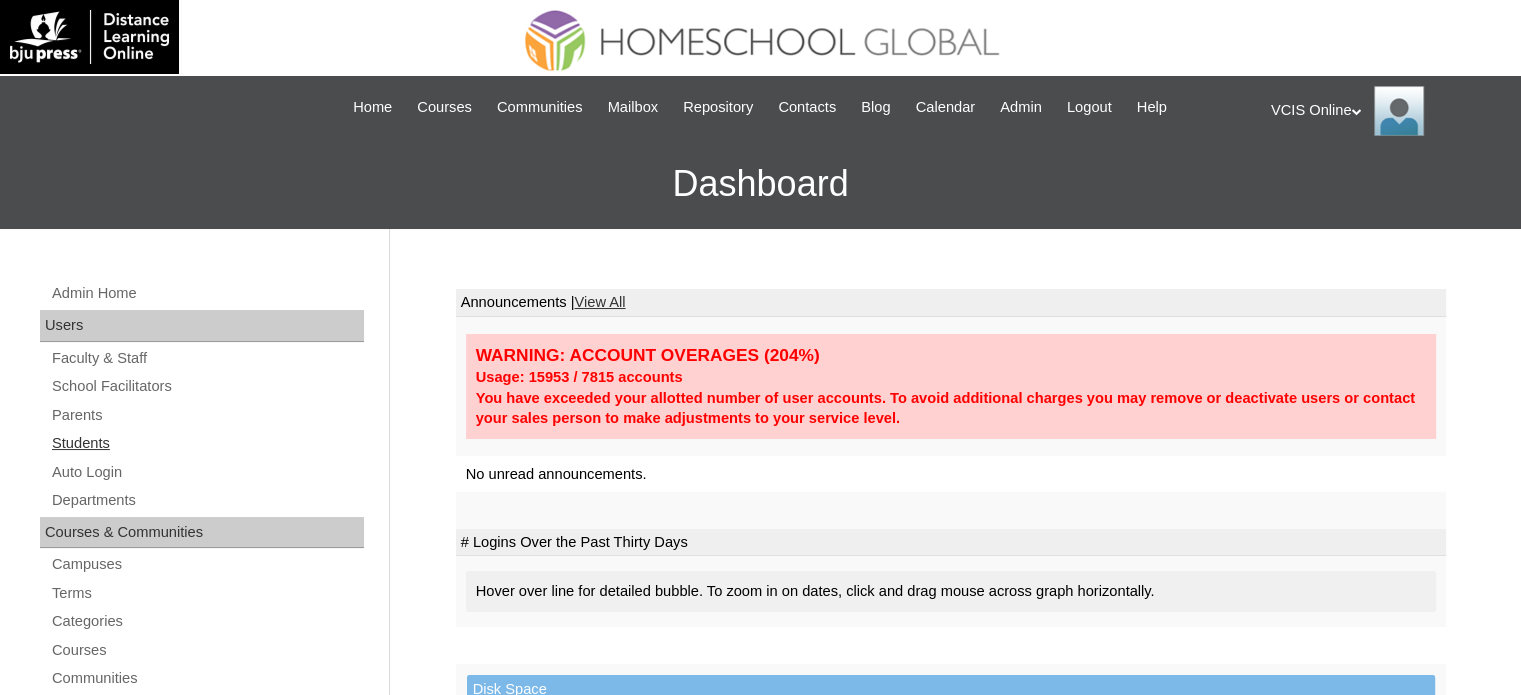 click on "Students" at bounding box center [207, 443] 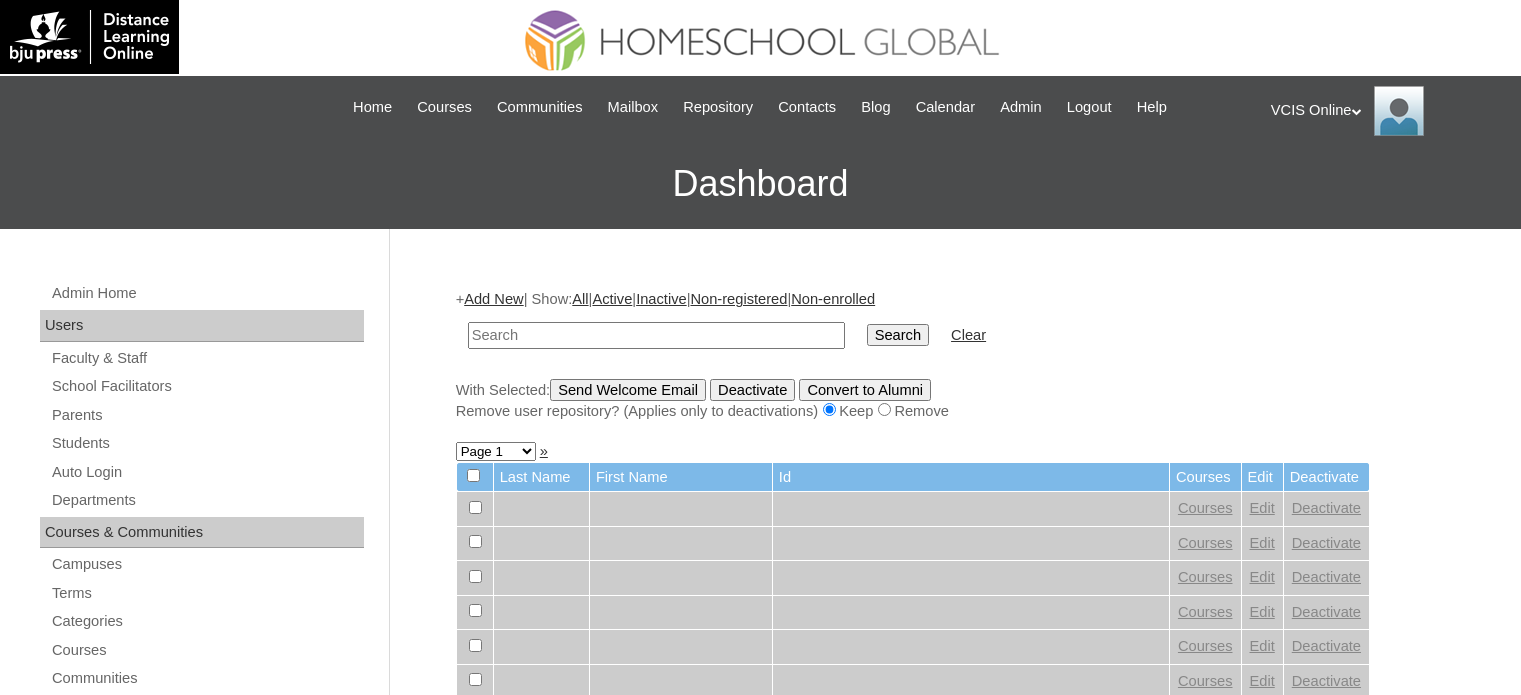 scroll, scrollTop: 0, scrollLeft: 0, axis: both 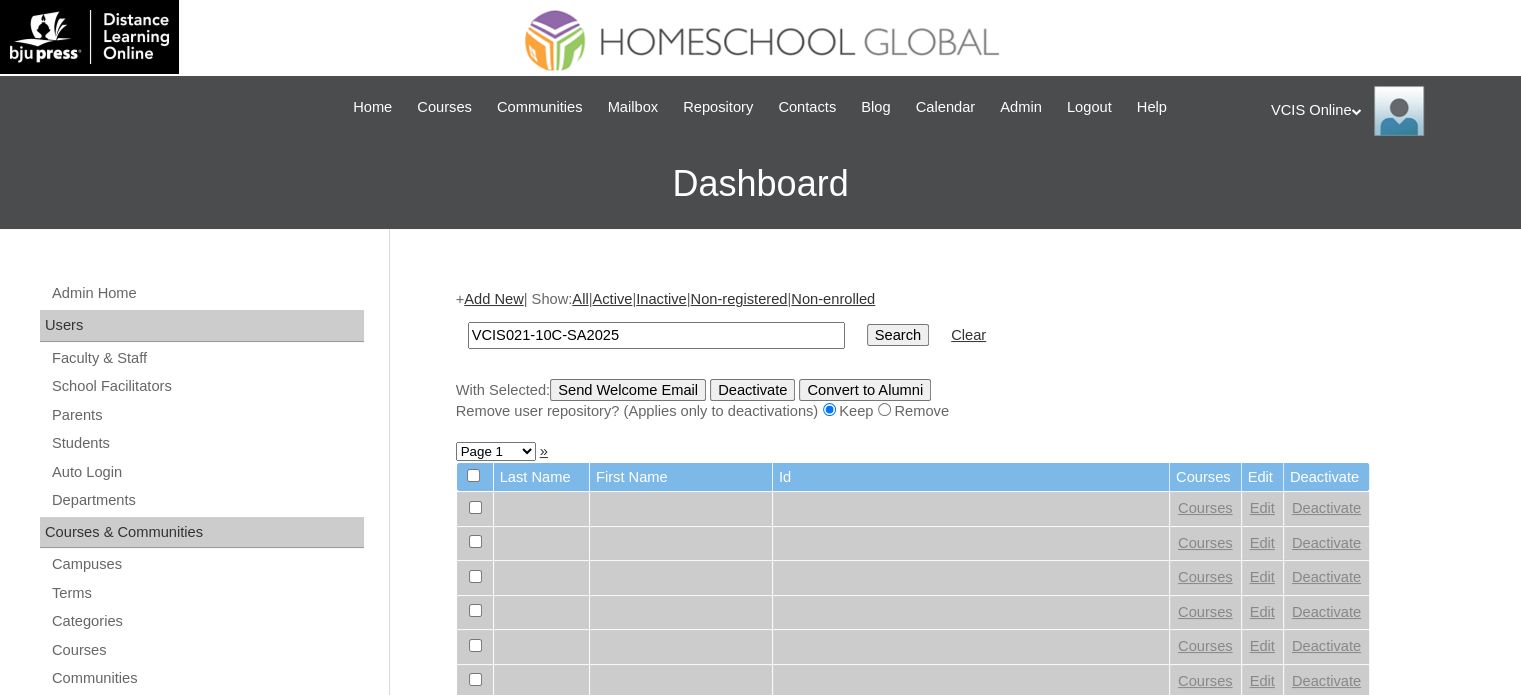 type on "VCIS021-10C-SA2025" 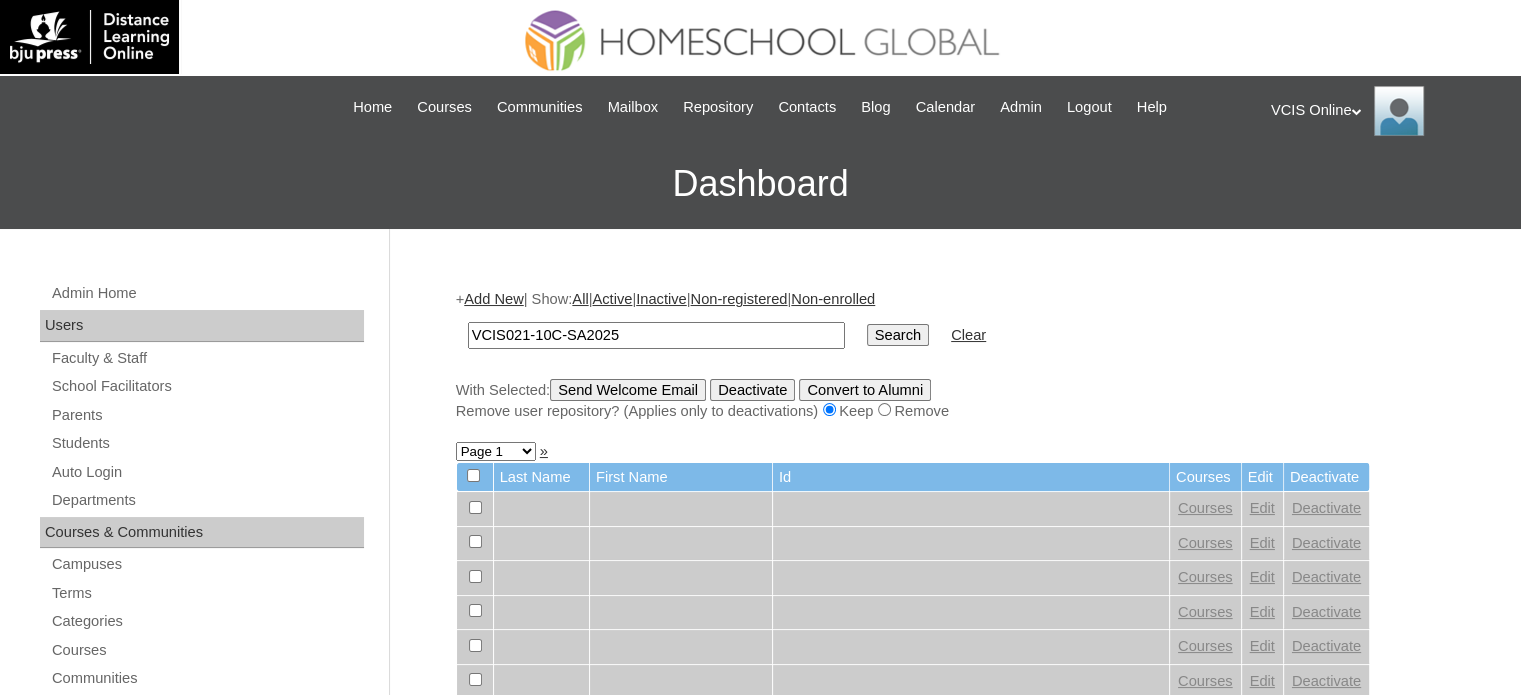 click on "Search" at bounding box center (898, 335) 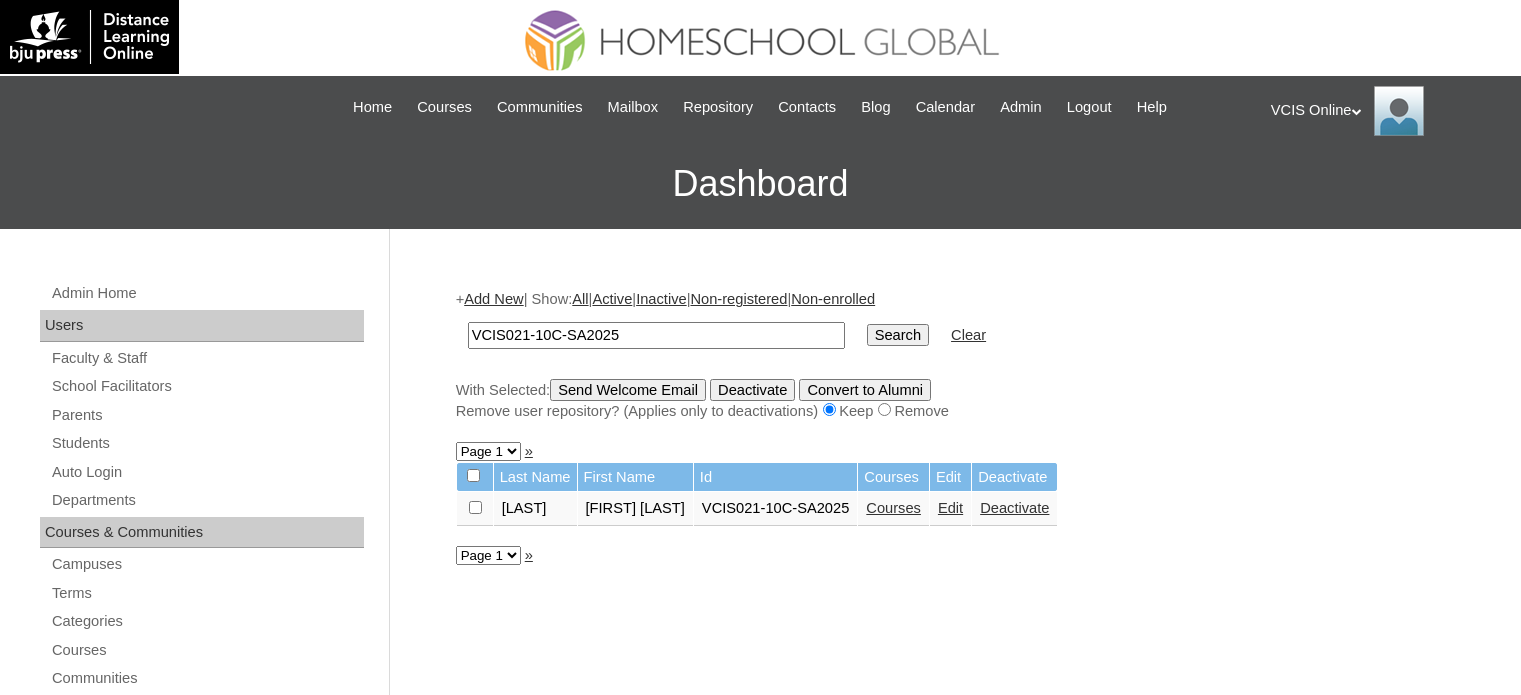 scroll, scrollTop: 0, scrollLeft: 0, axis: both 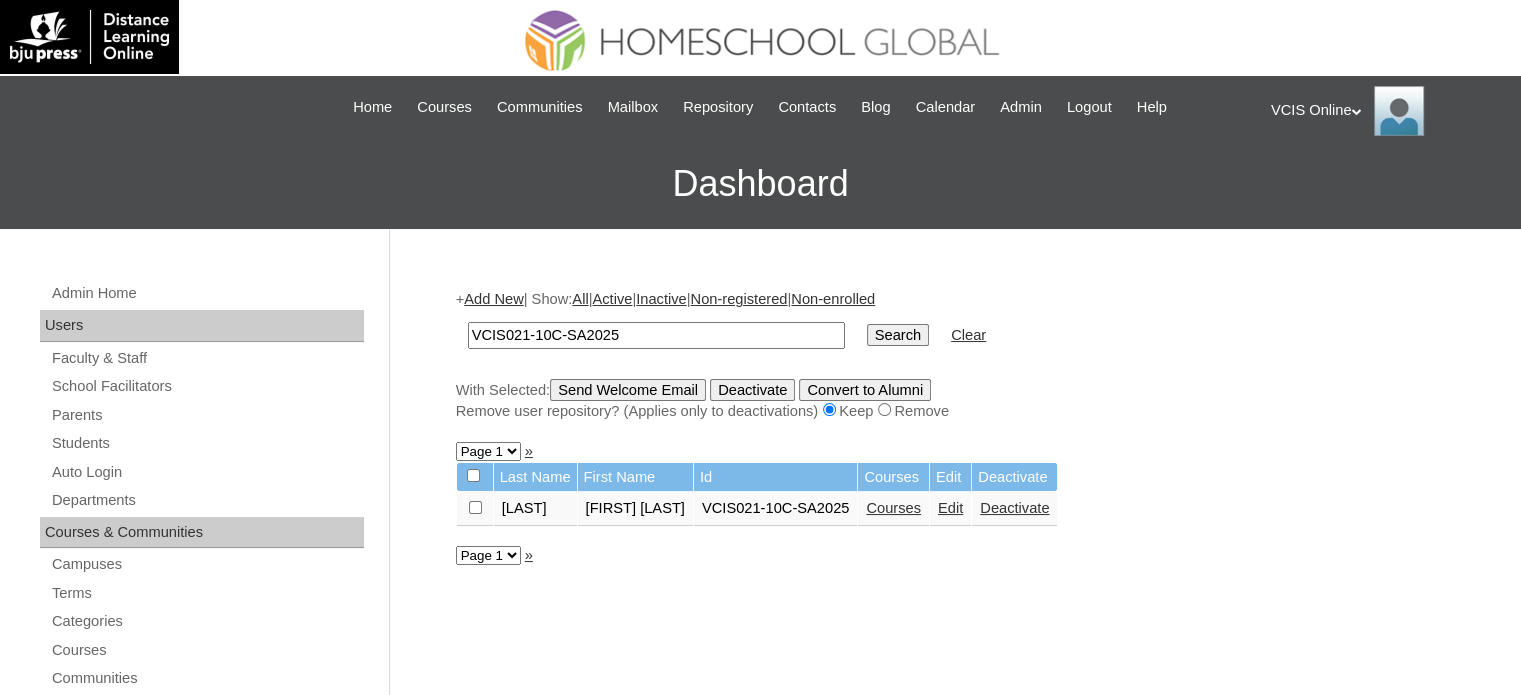 click on "Courses" at bounding box center [893, 508] 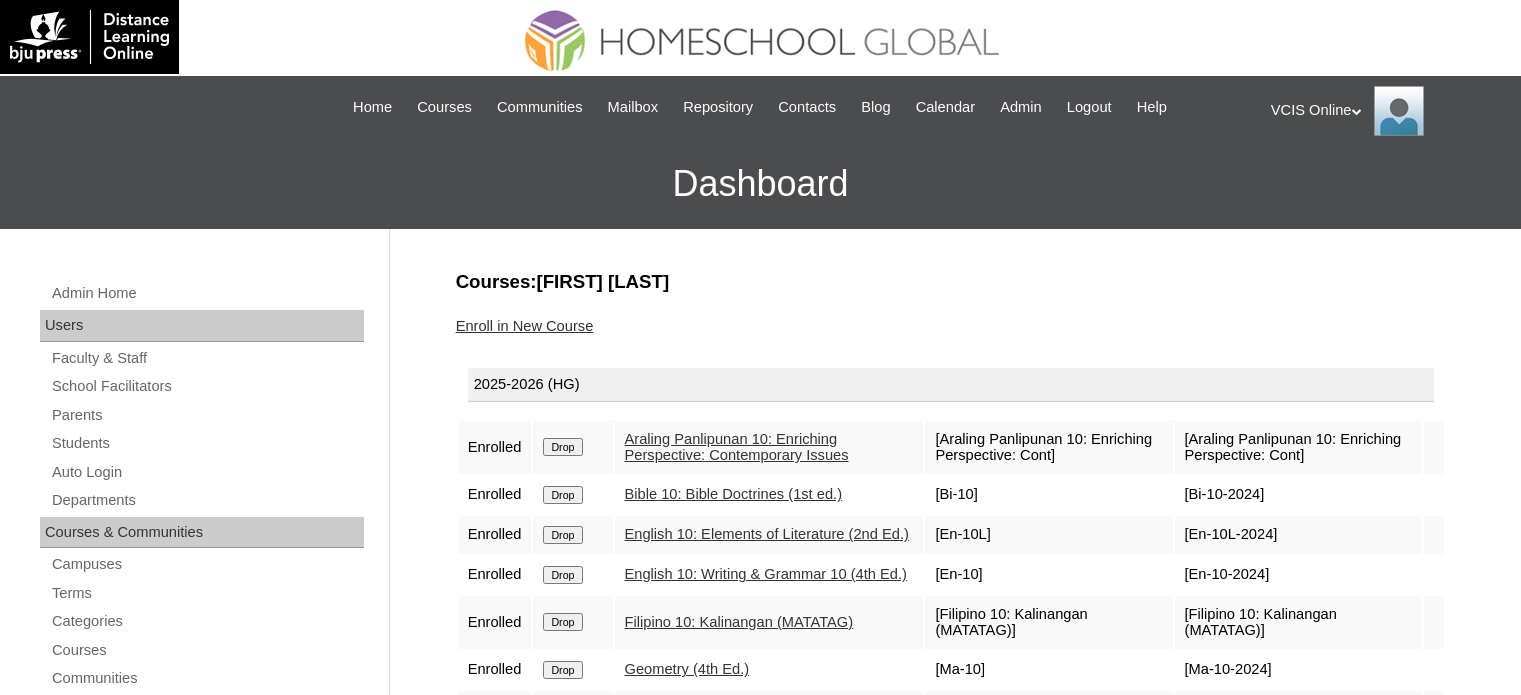 scroll, scrollTop: 0, scrollLeft: 0, axis: both 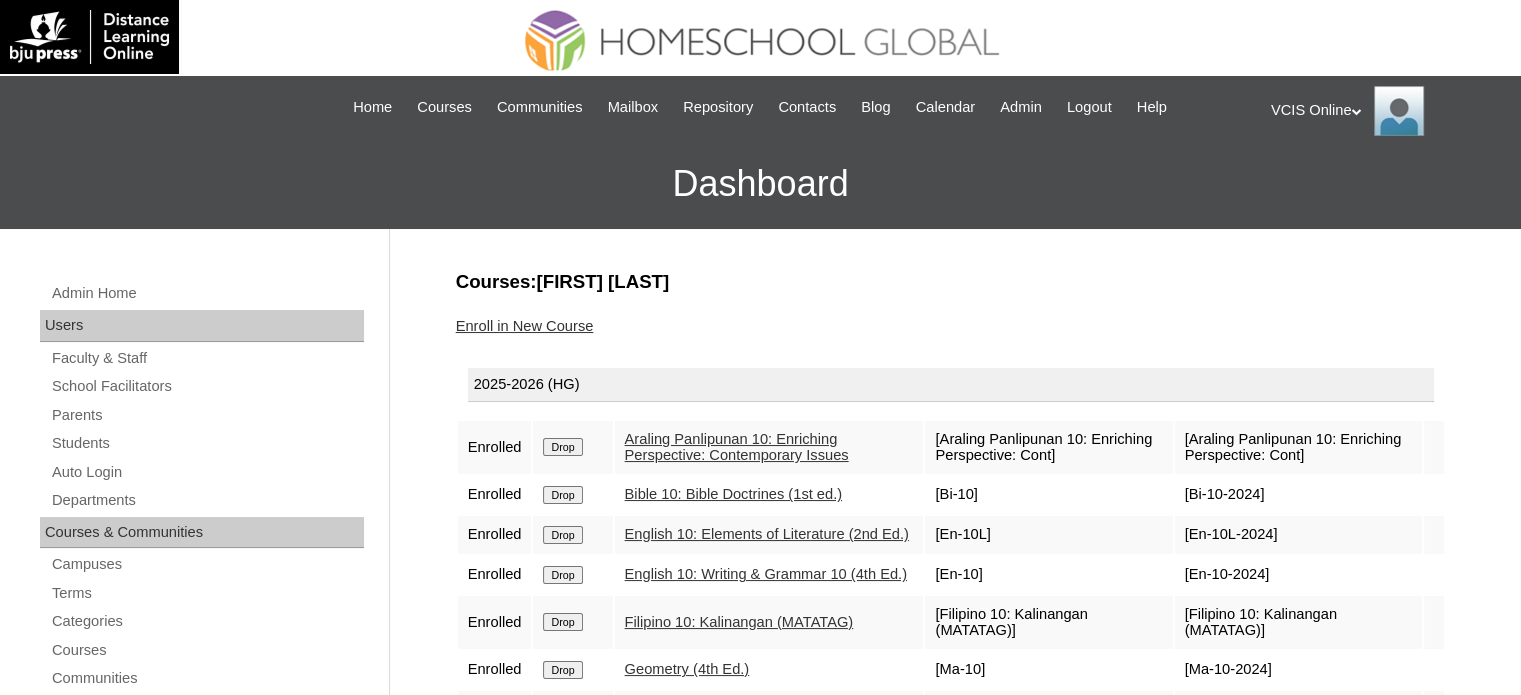 click on "Admin Home
Users
Faculty & Staff
School Facilitators
Parents
Students
Auto Login
Departments
Courses & Communities
Campuses
Terms
Categories
Courses
Communities
Reports
Tools
Alerts
Abuse Reports
Course Evaluations
Import / Export
Clone Tools
Settings
End Users Session
Language Pack Editor
Test Admins
Login Code
Design
Stylesheet
Image Uploader
Lesson Icons
Update Banner
Reports
Faculty Logins
Student Logins
Student Engagements
Expiring Enrollments
Email Logs
Autoconvert Logs
Certificates
Language Filter
Dormant Students
Query Builder
Support
Internal Help Desk
Courses:[FIRST] [LAST]
Enroll in New Course
[YEAR]-[YEAR]
Enrolled
Drop
Araling Panlipunan 10: Enriching Perspective: Contemporary Issues" at bounding box center [760, 918] 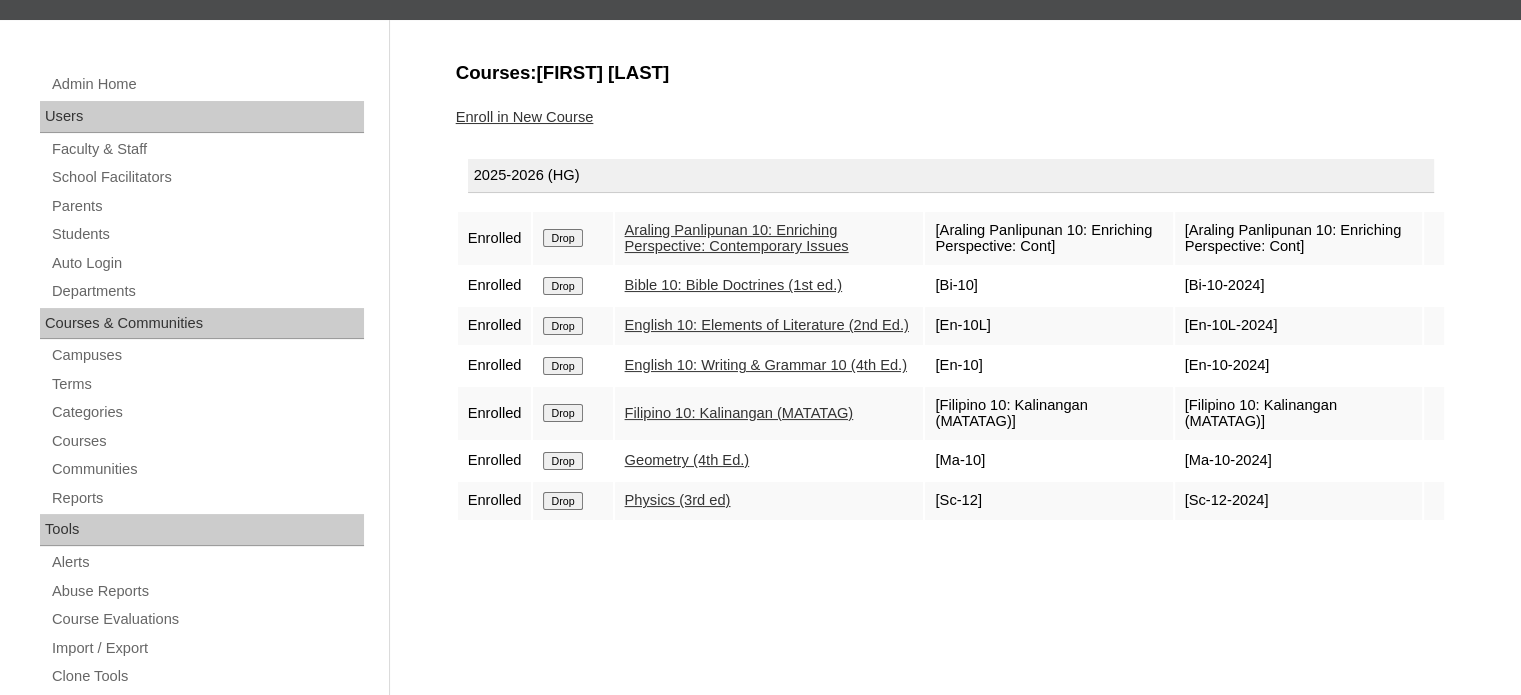 scroll, scrollTop: 240, scrollLeft: 0, axis: vertical 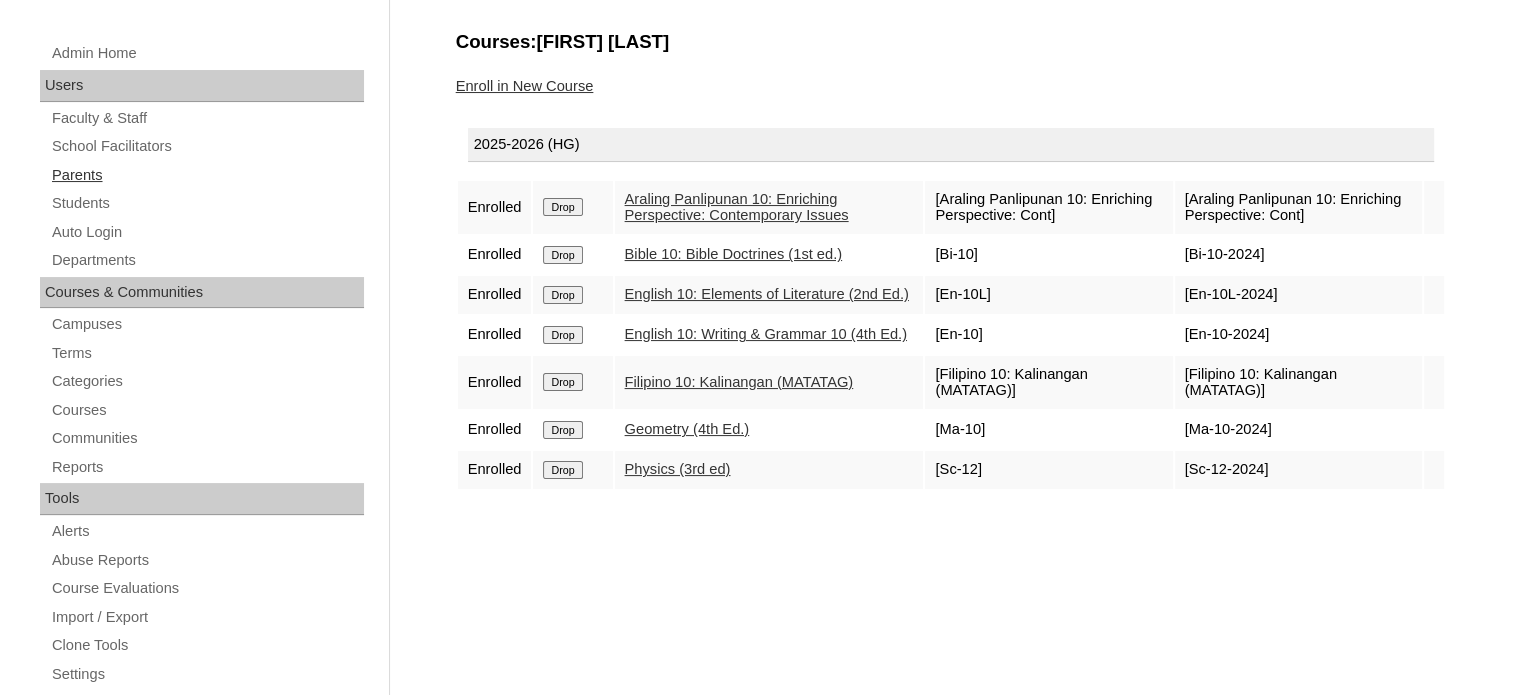 click on "Parents" at bounding box center [207, 175] 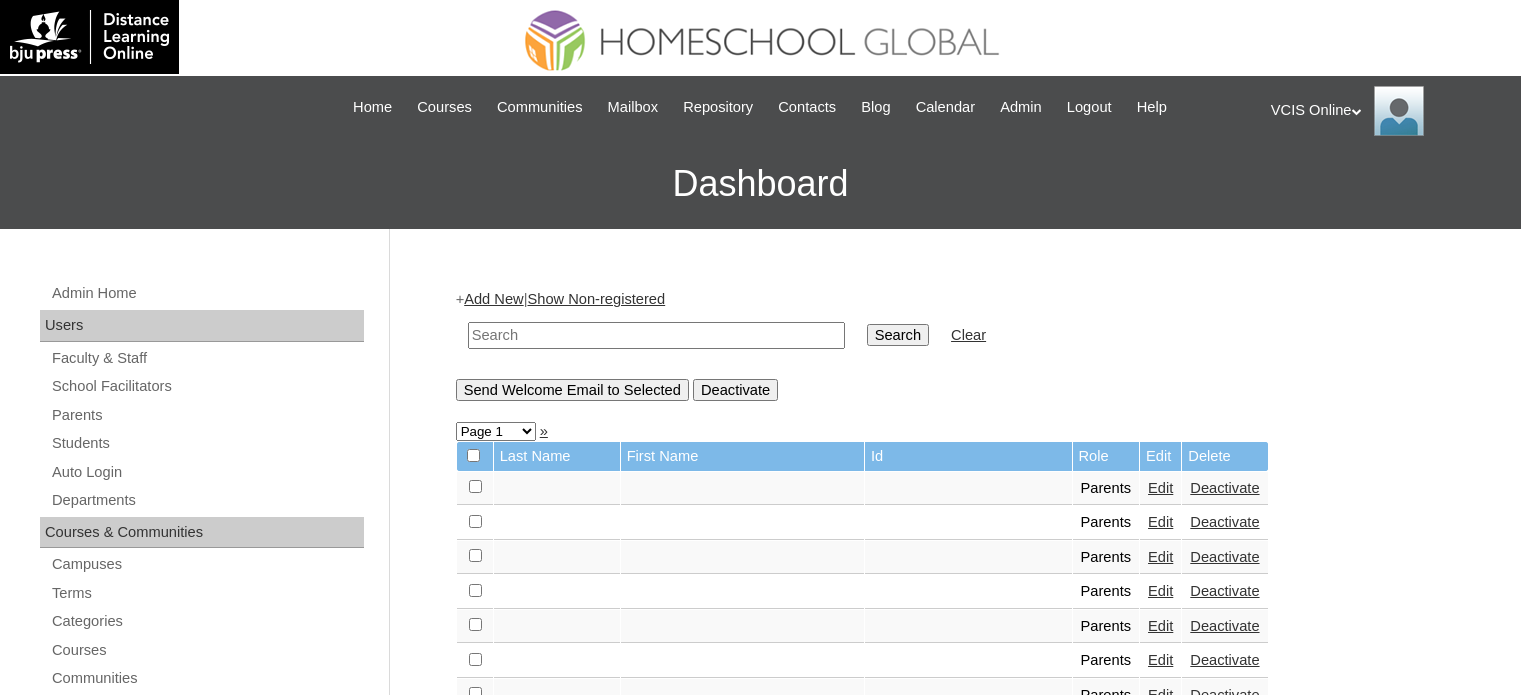 scroll, scrollTop: 0, scrollLeft: 0, axis: both 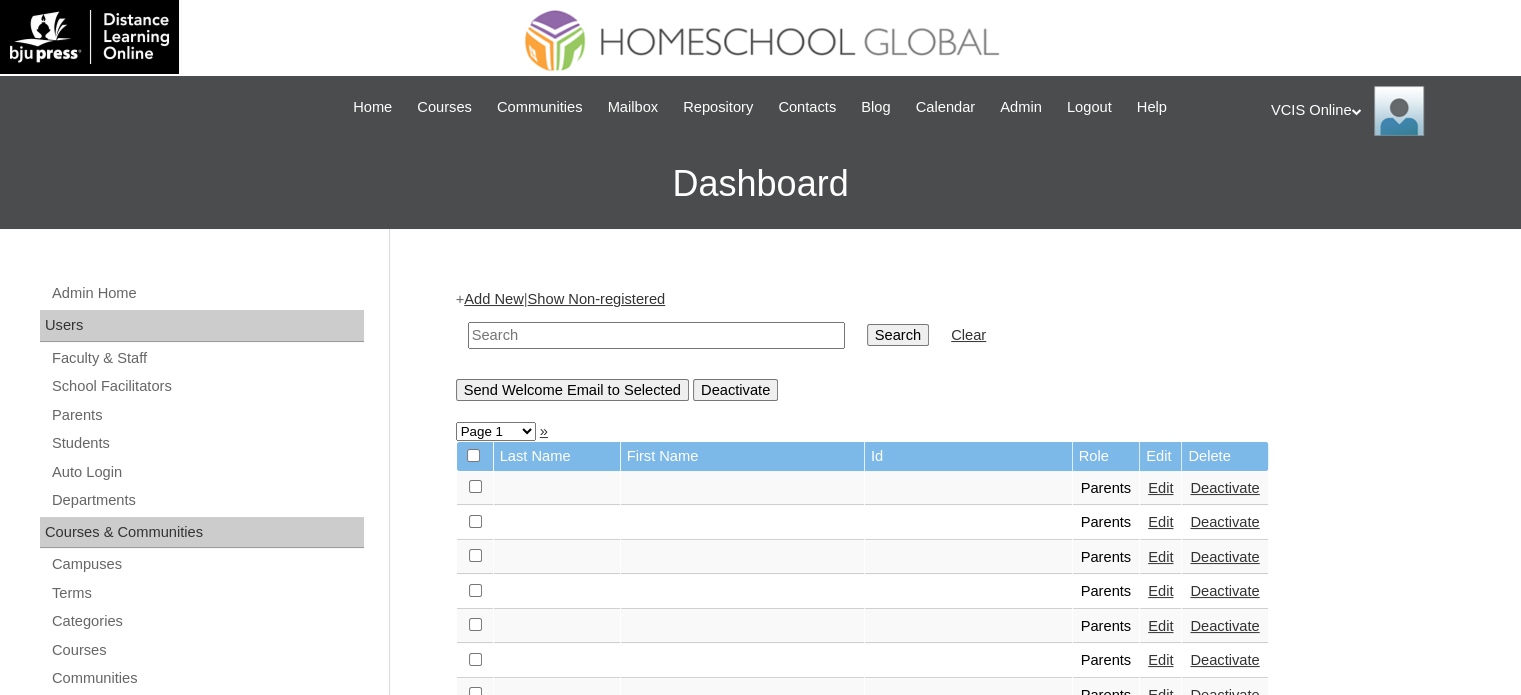 click at bounding box center [656, 335] 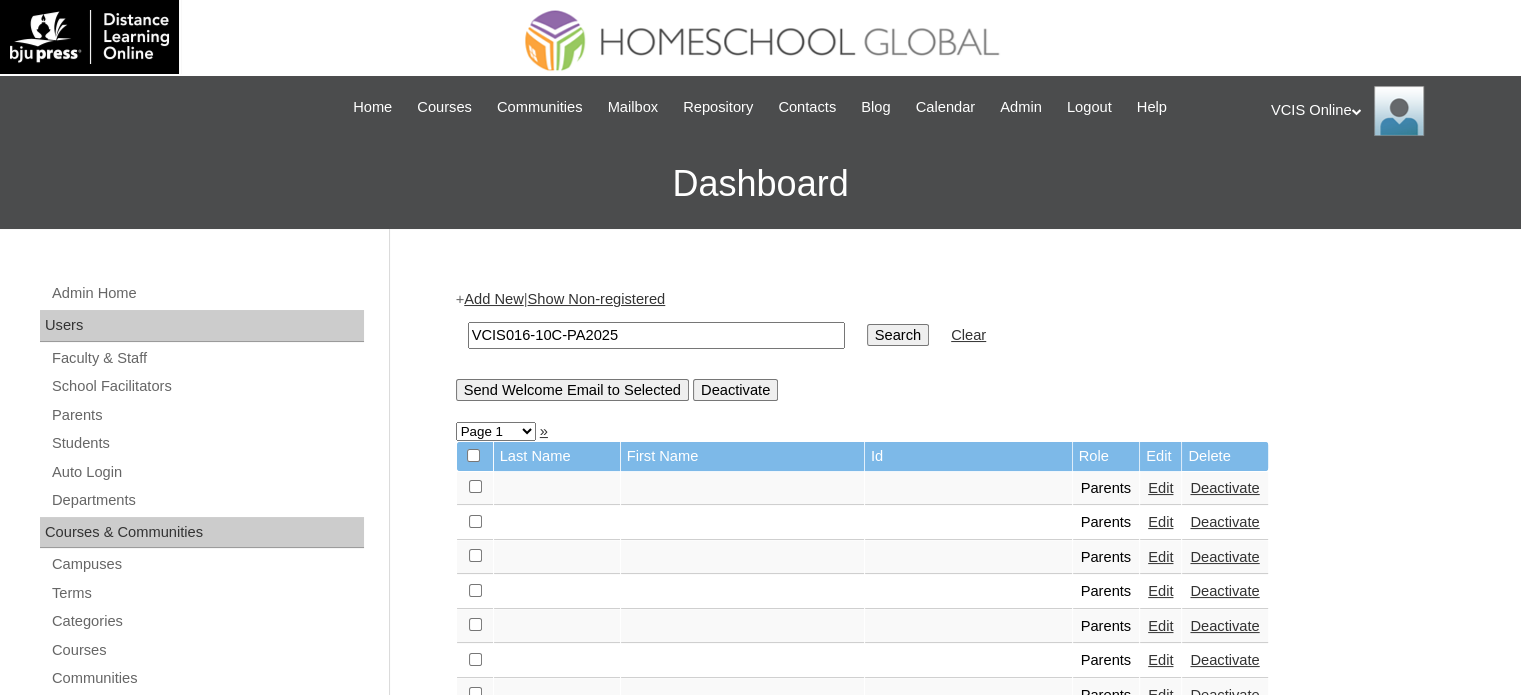 type on "VCIS016-10C-PA2025" 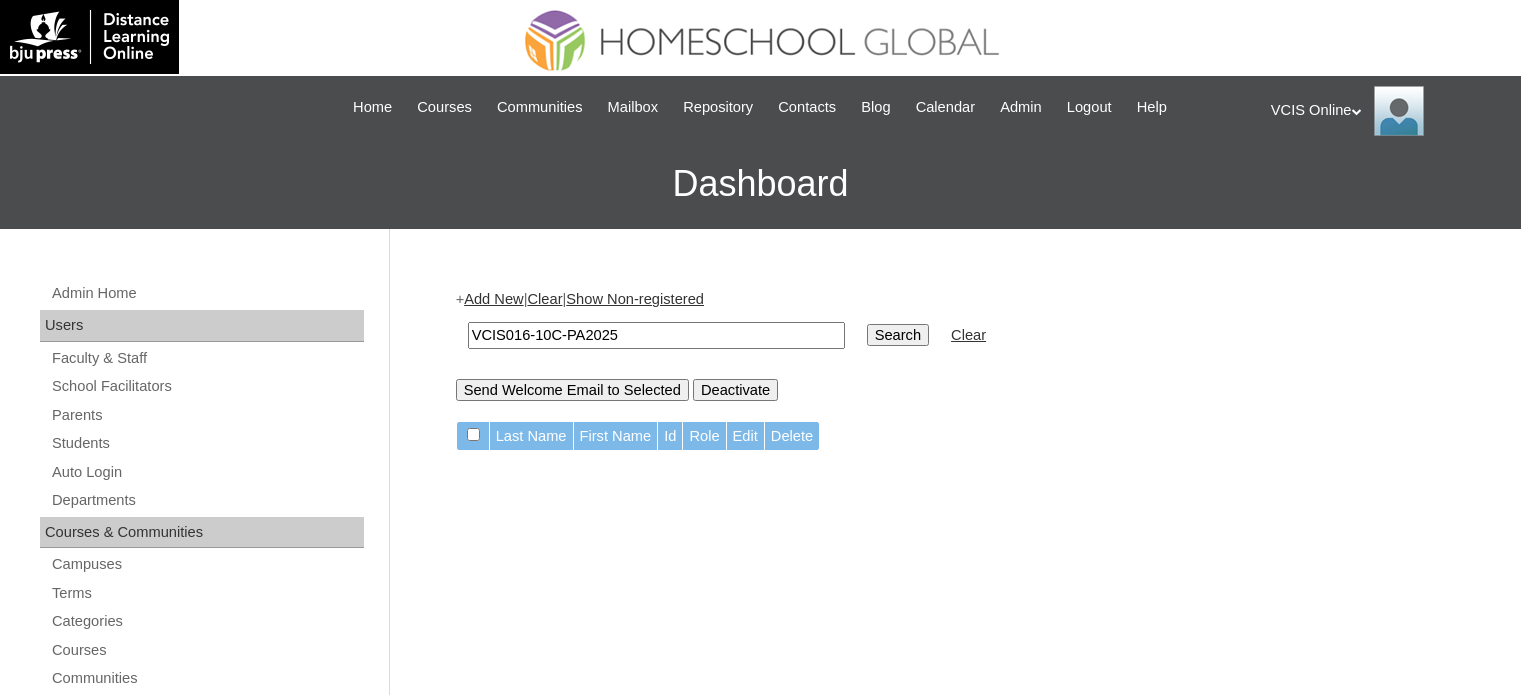 scroll, scrollTop: 0, scrollLeft: 0, axis: both 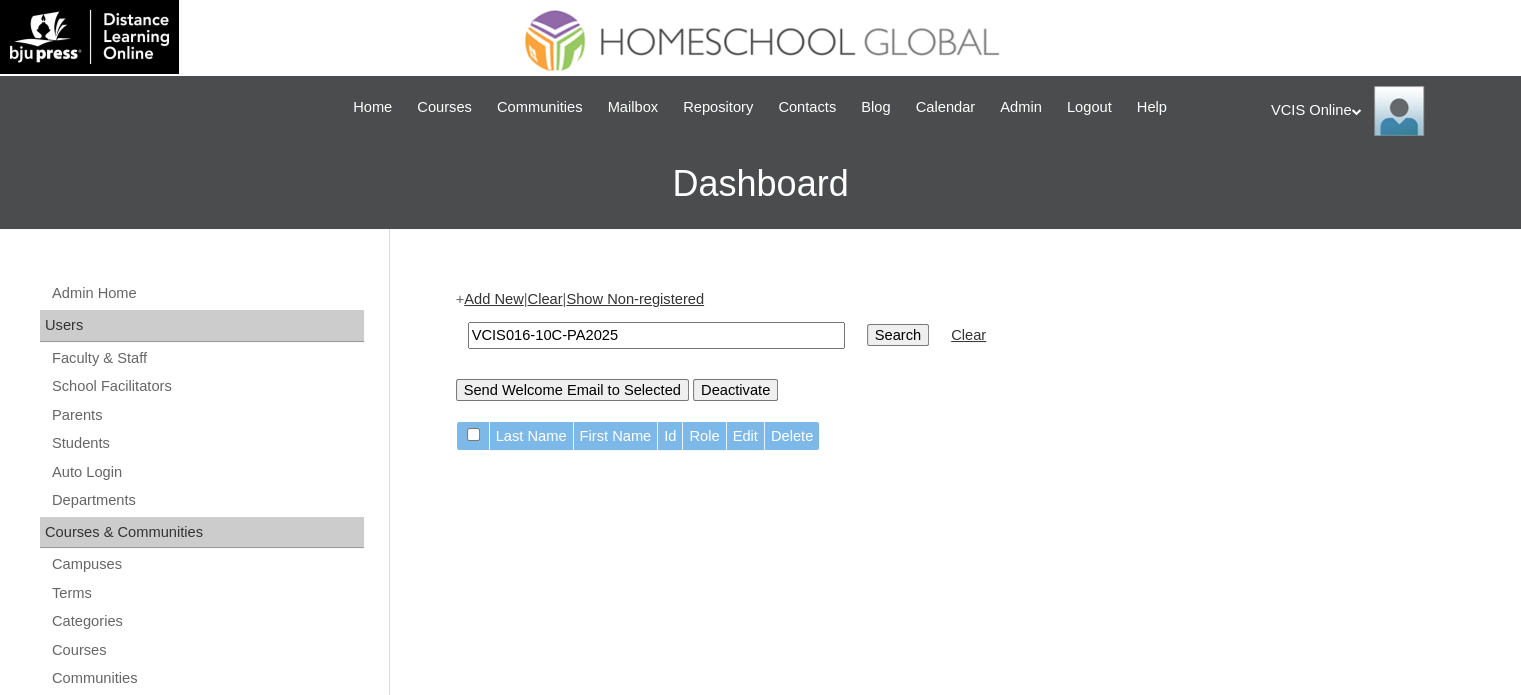 click on "Add New" at bounding box center (493, 299) 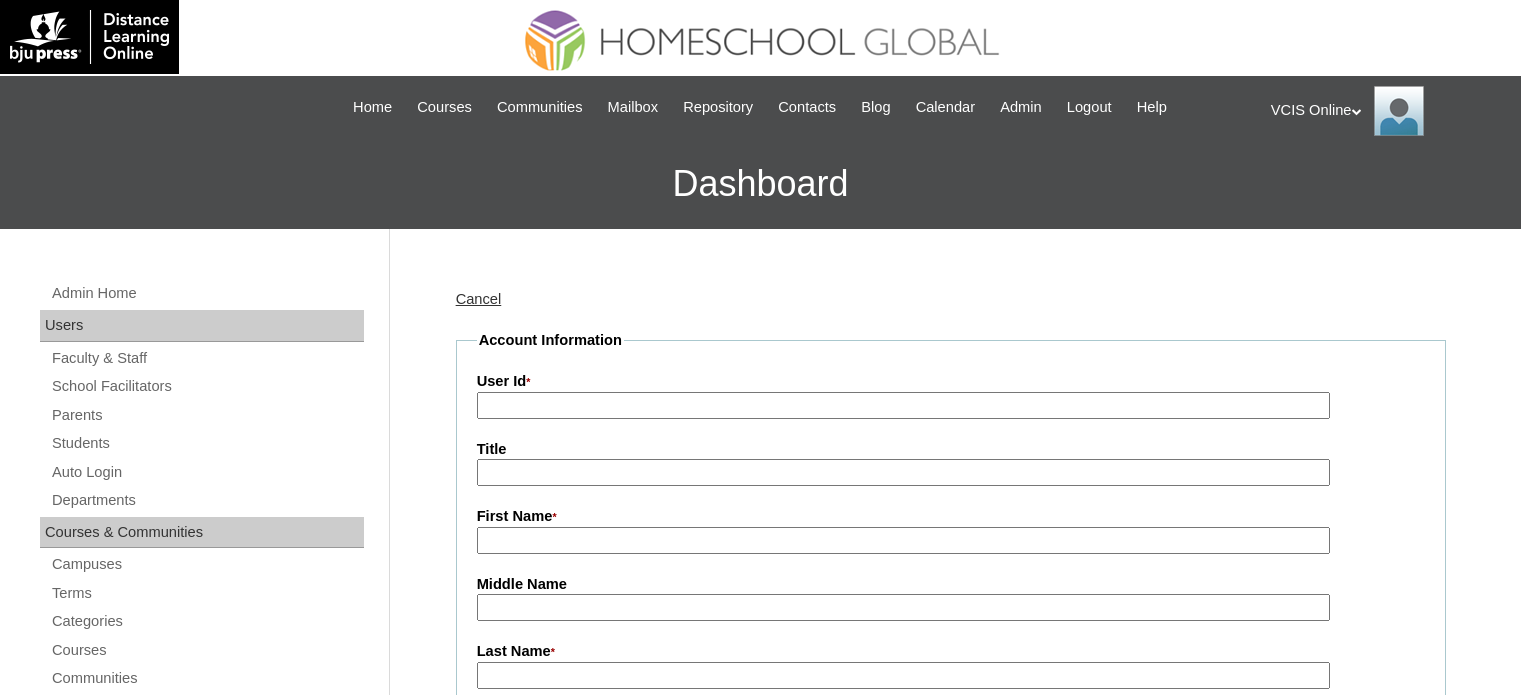 scroll, scrollTop: 0, scrollLeft: 0, axis: both 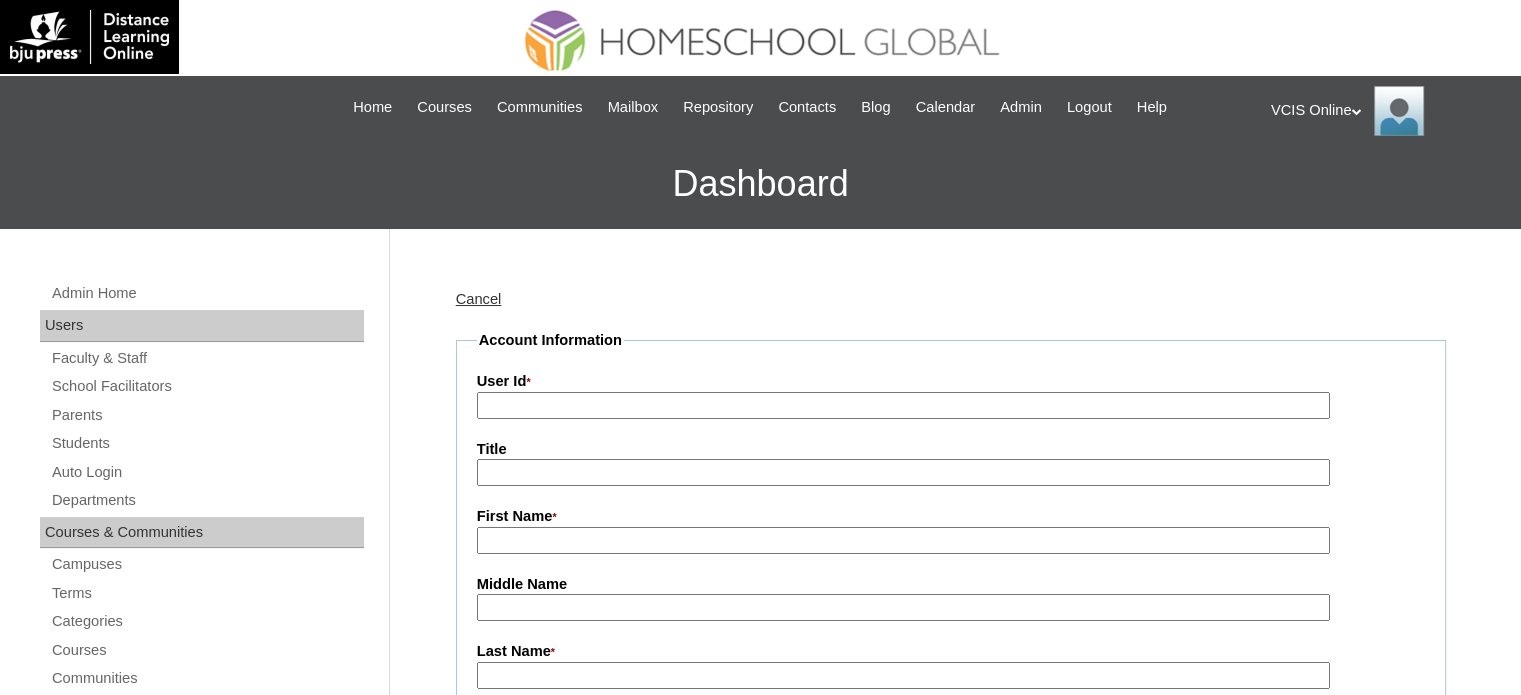 click on "User Id  *" at bounding box center [903, 405] 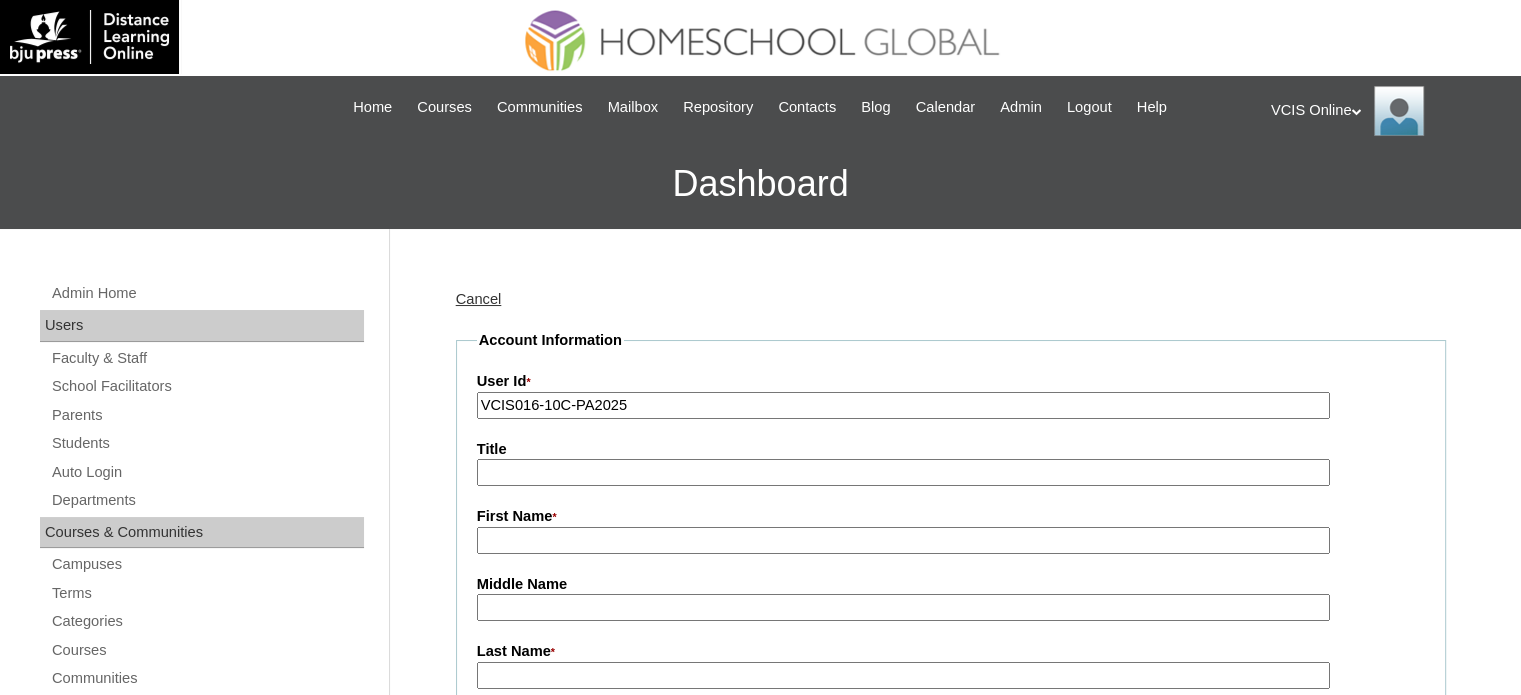 type on "VCIS016-10C-PA2025" 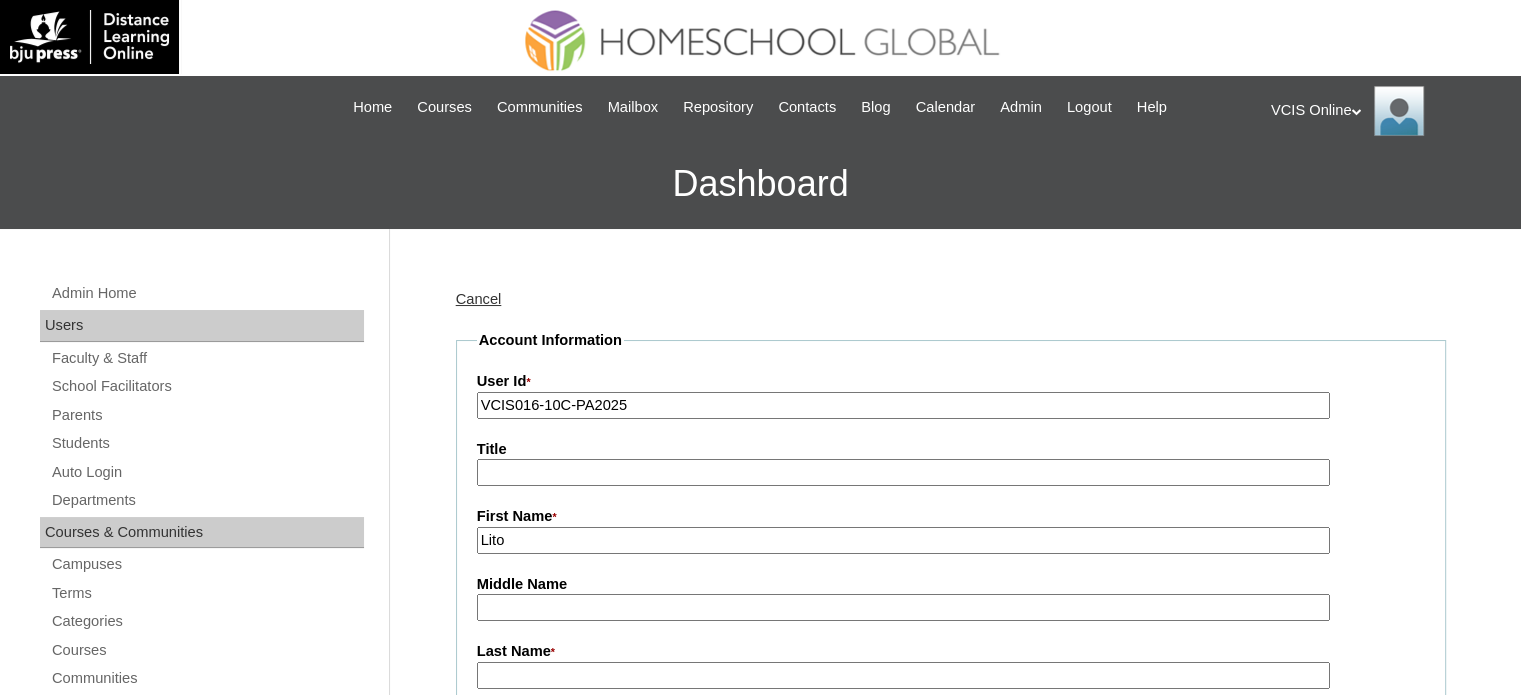 type on "Lito" 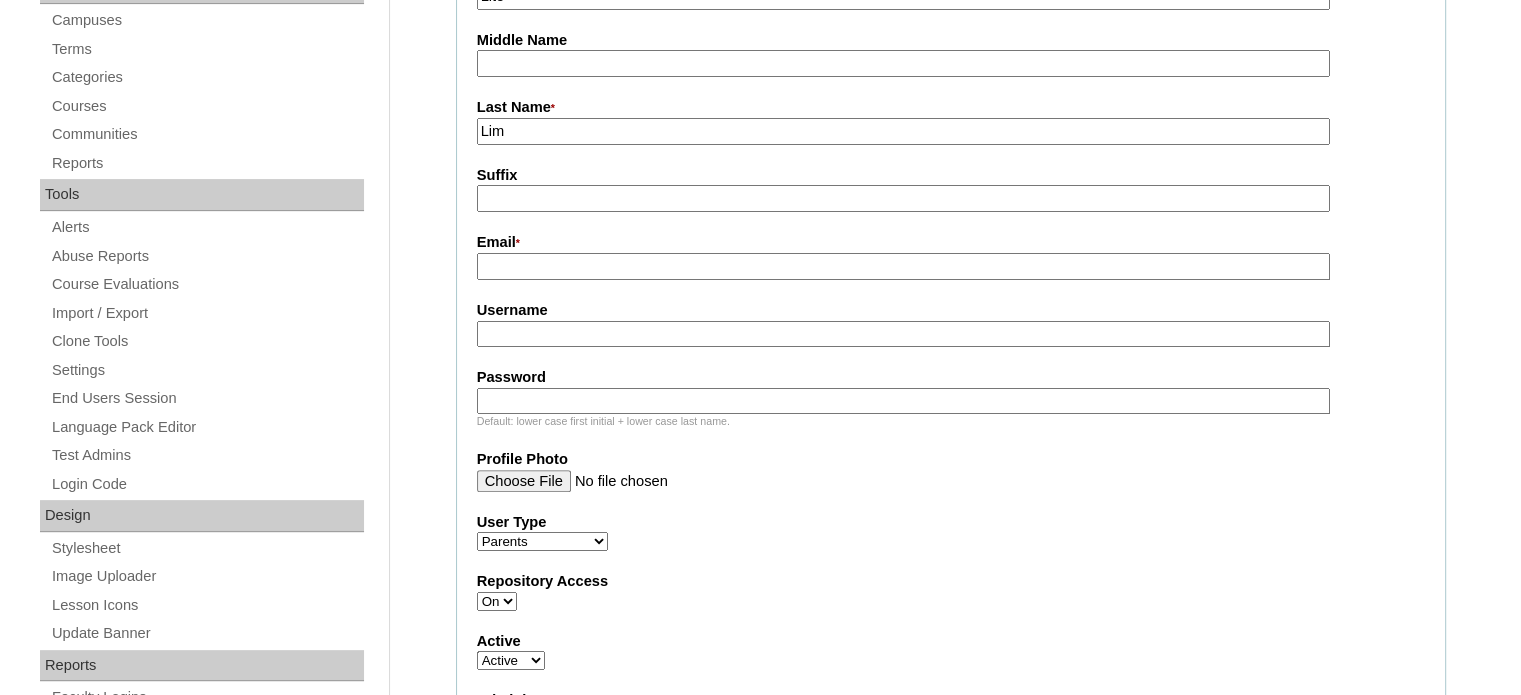 scroll, scrollTop: 580, scrollLeft: 0, axis: vertical 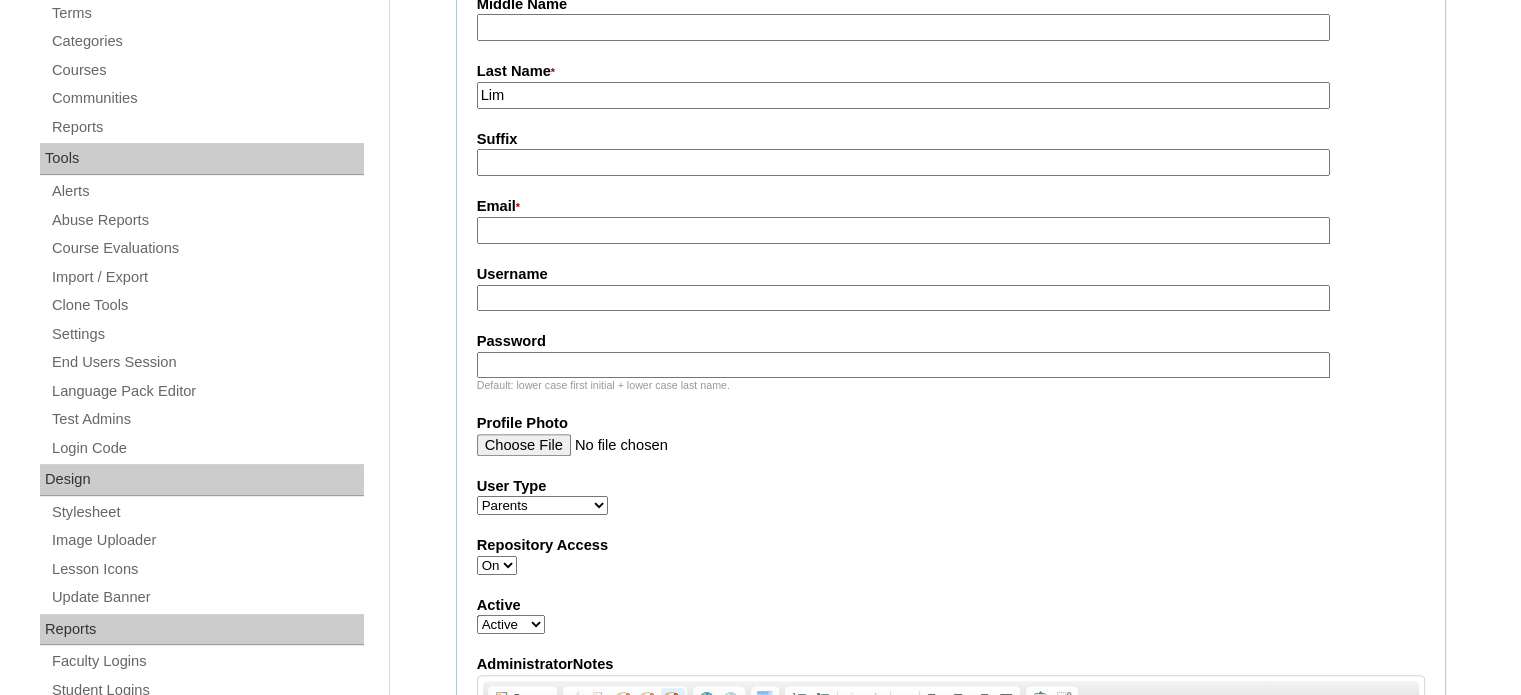 type on "Lim" 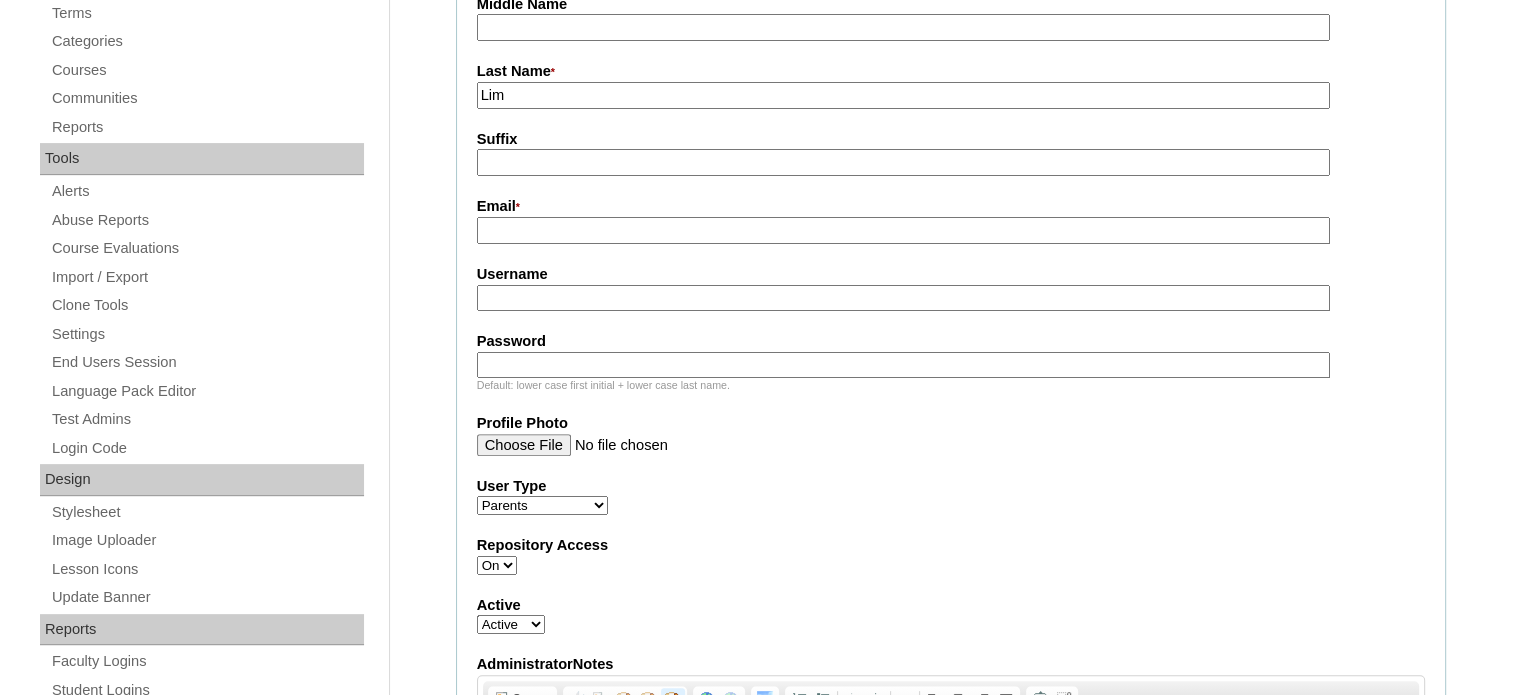 paste on "jingkypascolim@gmail.com" 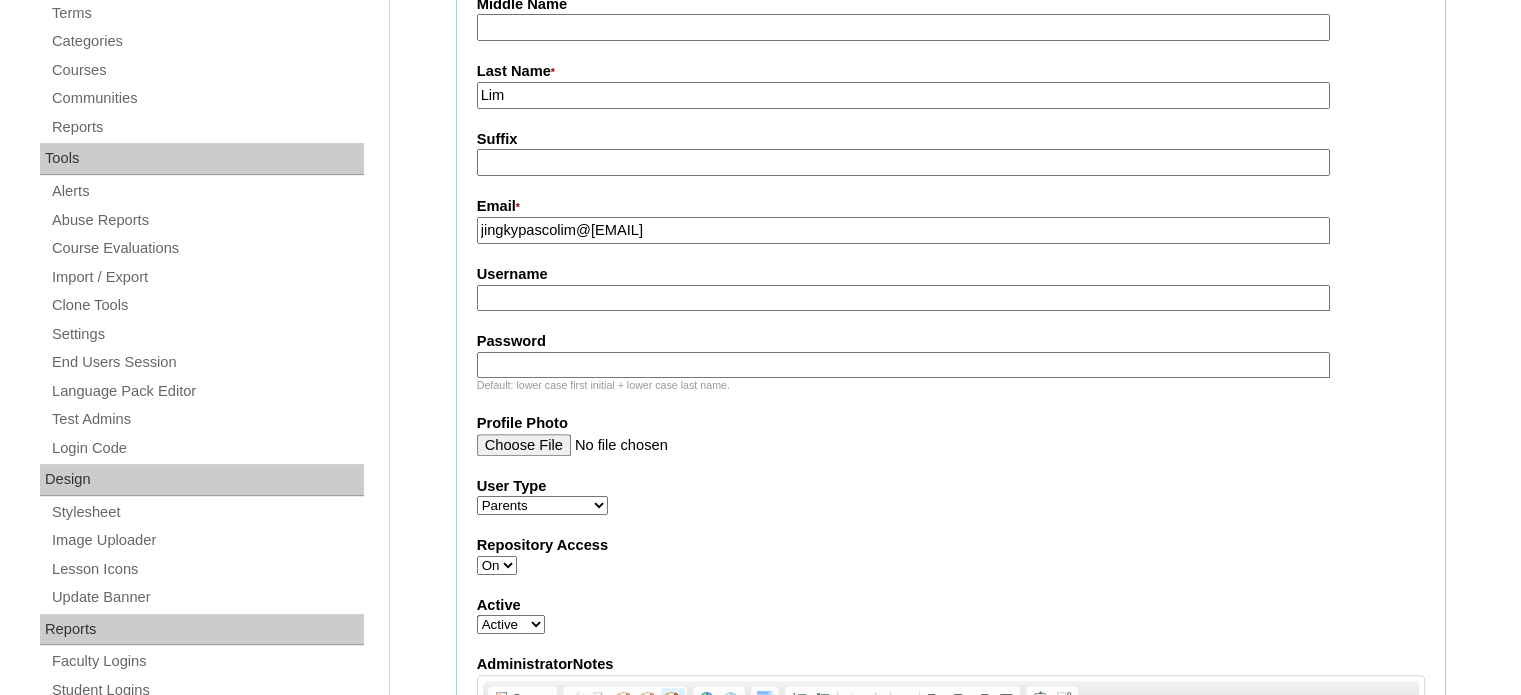 type on "jingkypascolim@gmail.com" 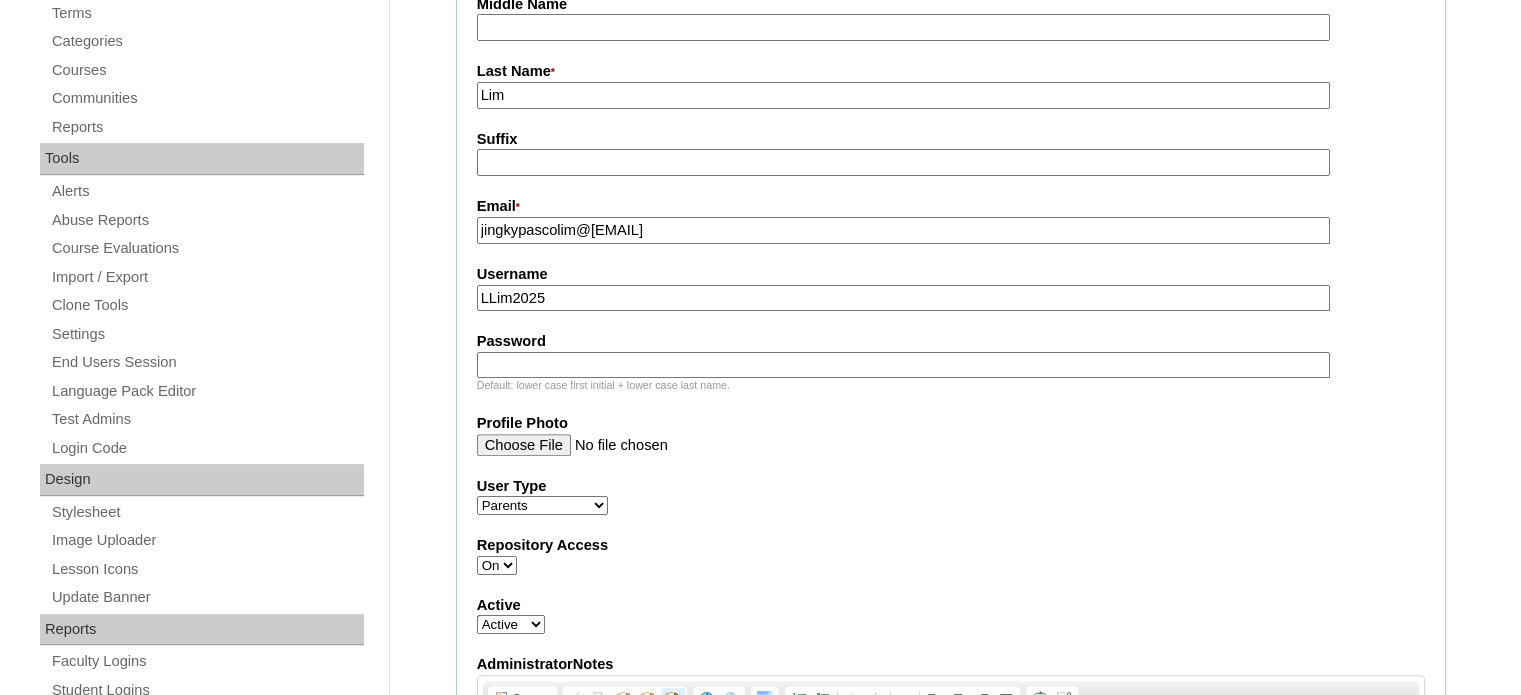 type on "LLim2025" 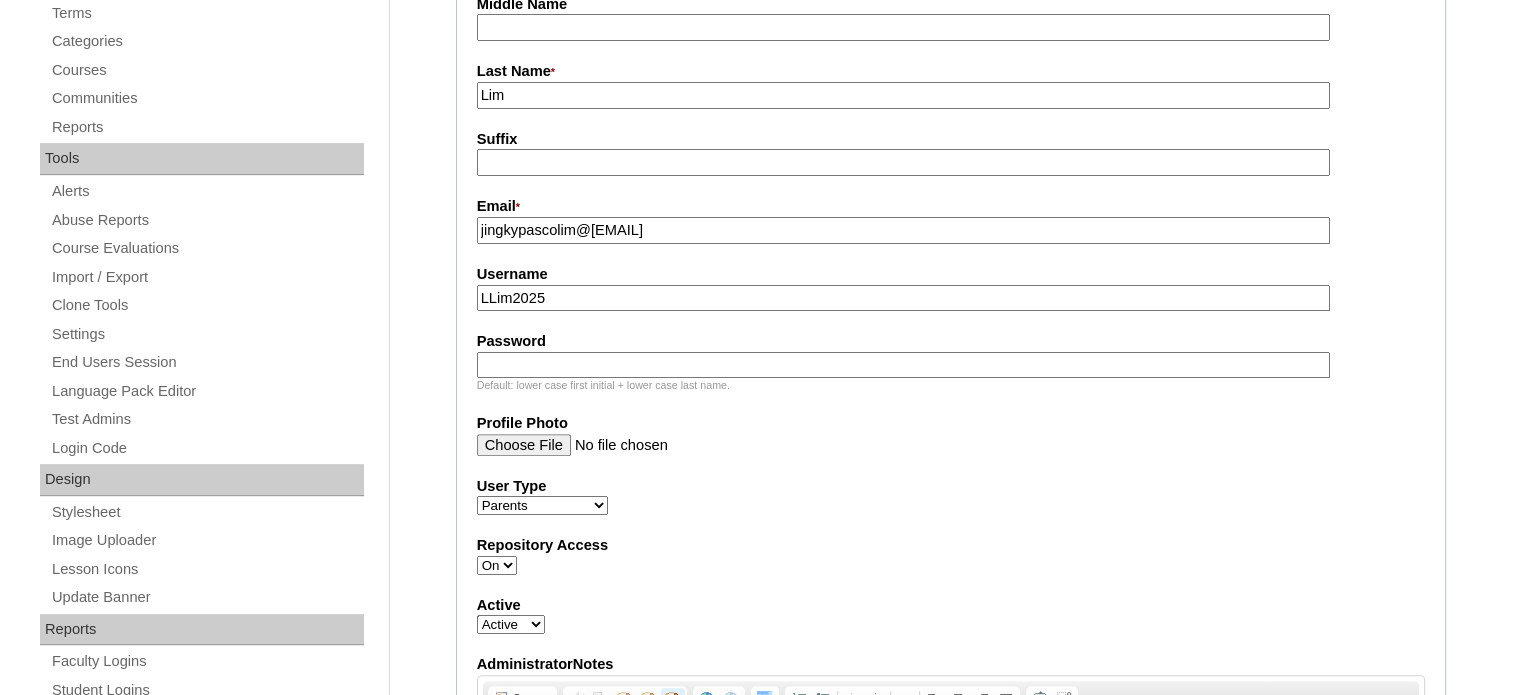 paste on "LTLmLt" 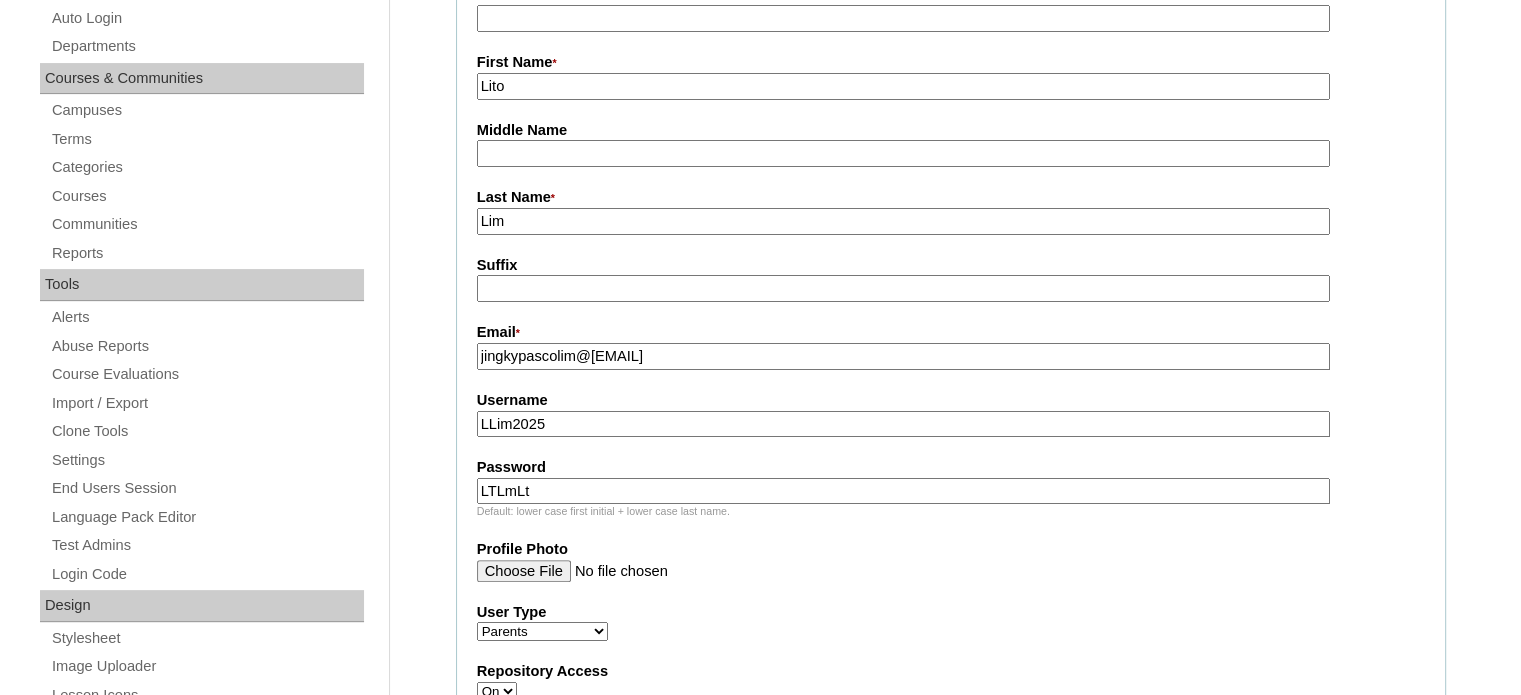 scroll, scrollTop: 448, scrollLeft: 0, axis: vertical 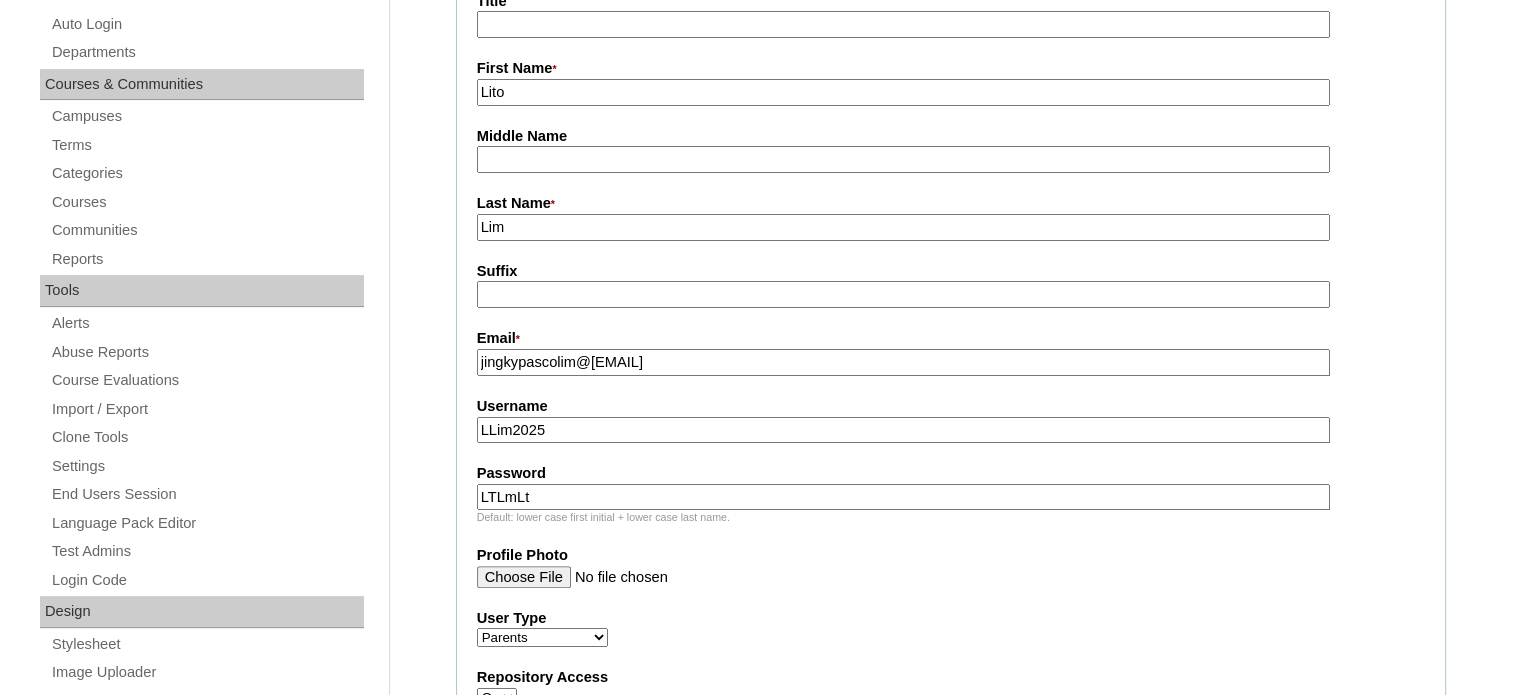 type on "LTLmLt" 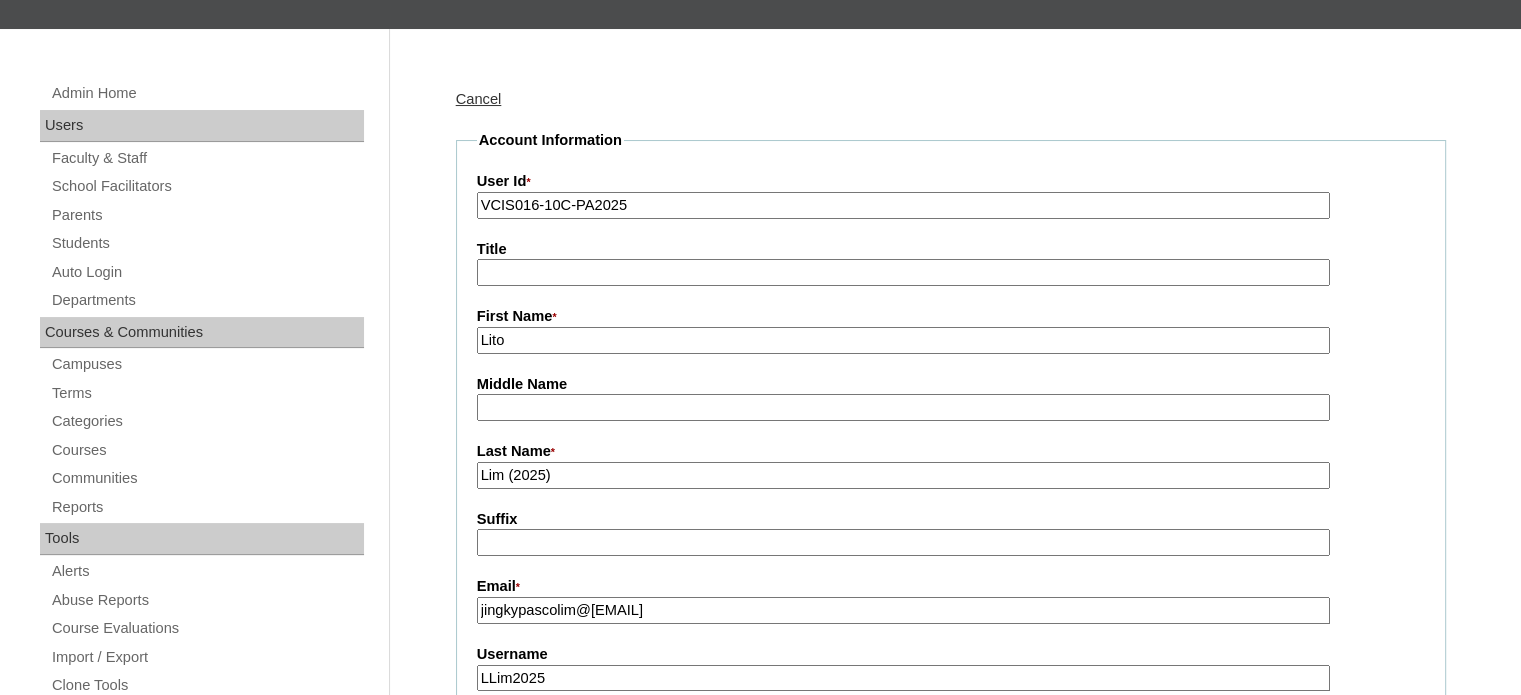 scroll, scrollTop: 178, scrollLeft: 0, axis: vertical 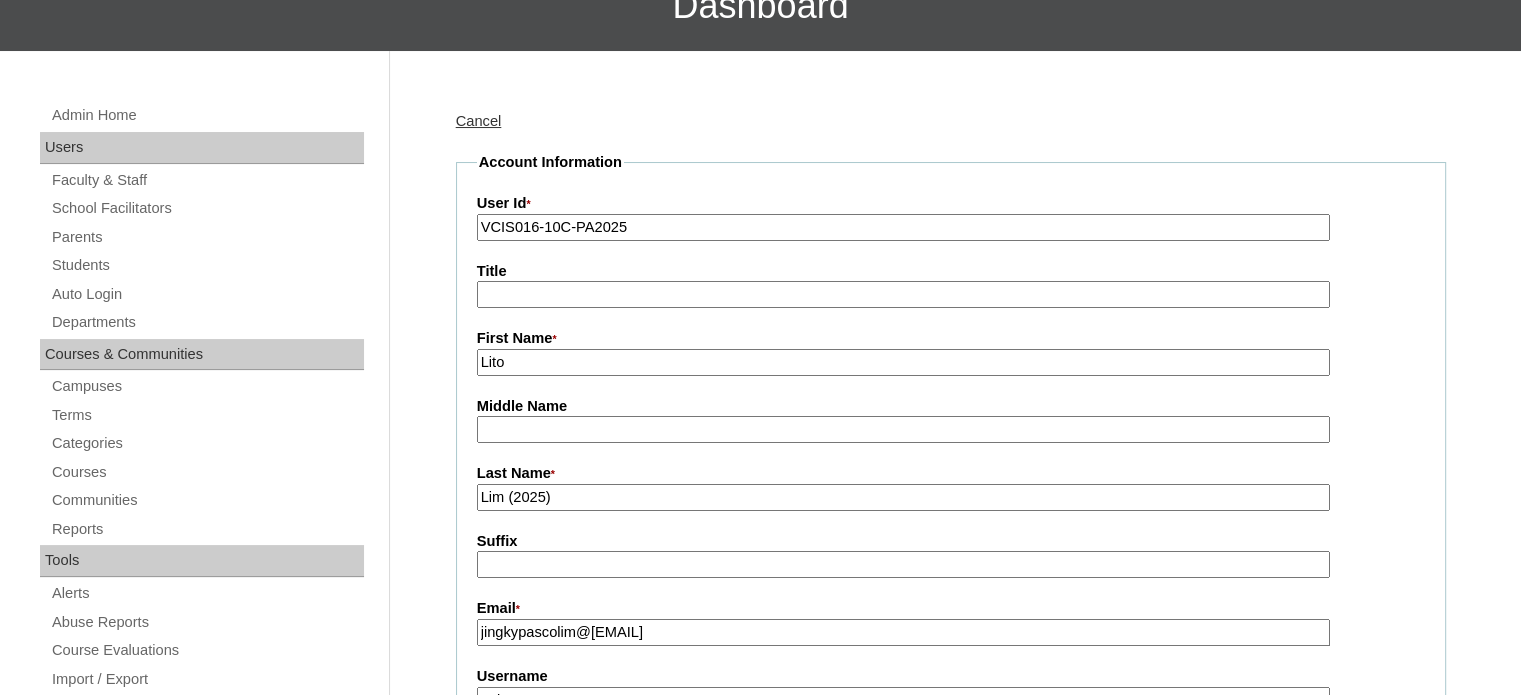 type on "Lim (2025)" 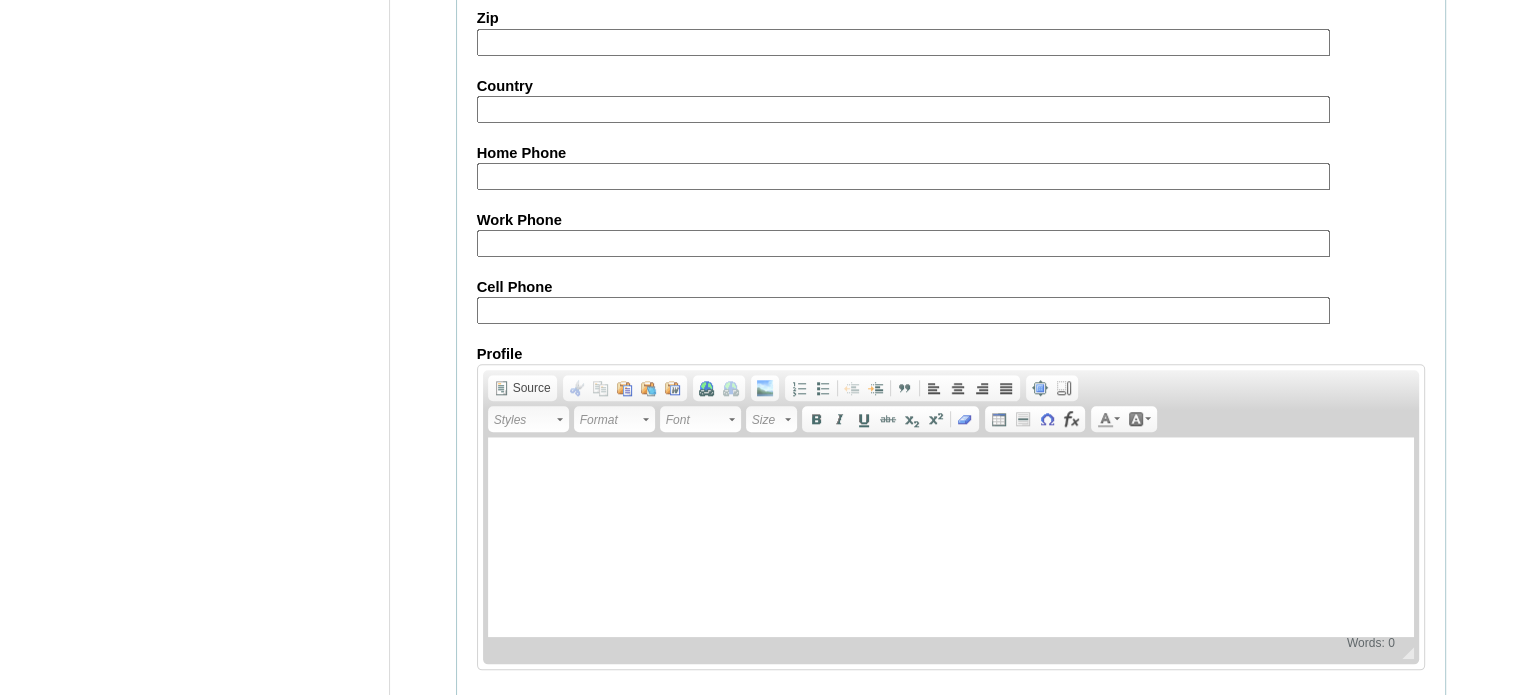 scroll, scrollTop: 1987, scrollLeft: 0, axis: vertical 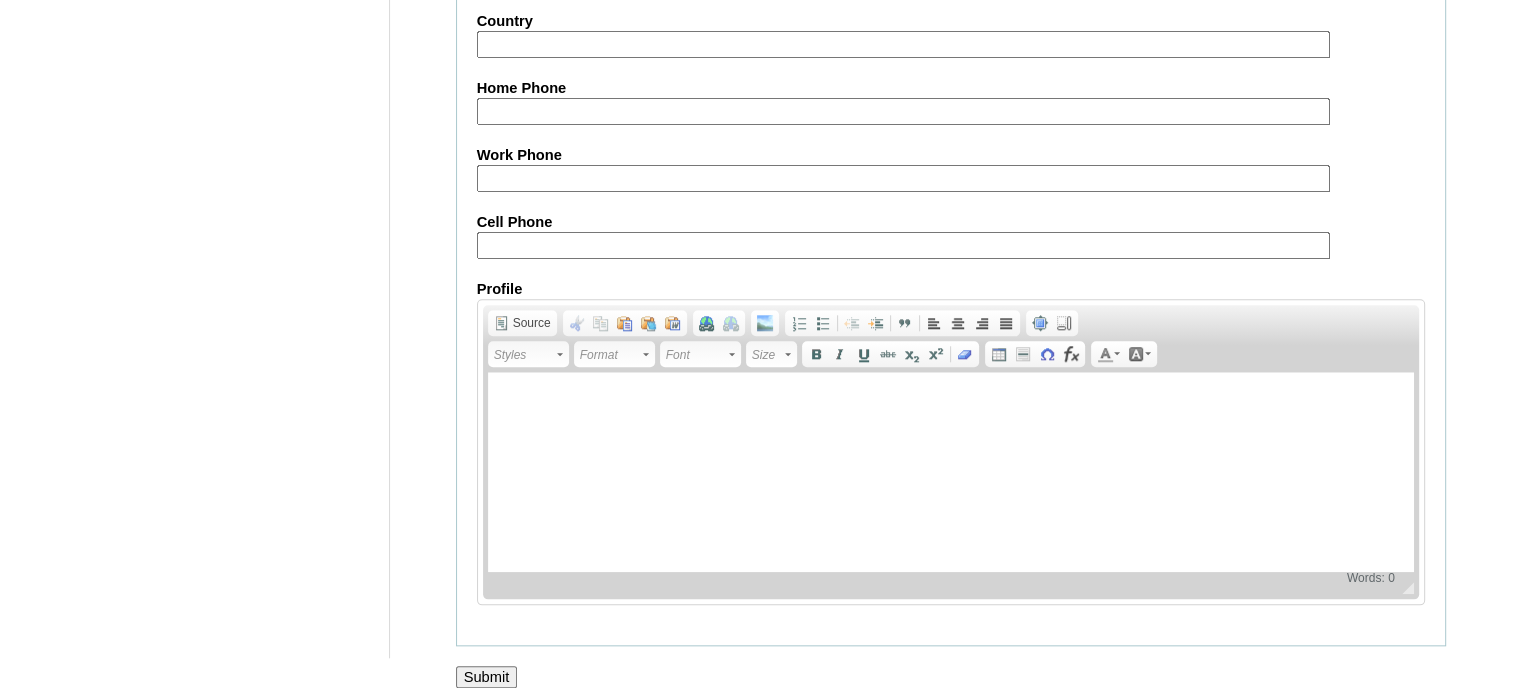 click on "Submit" at bounding box center [487, 677] 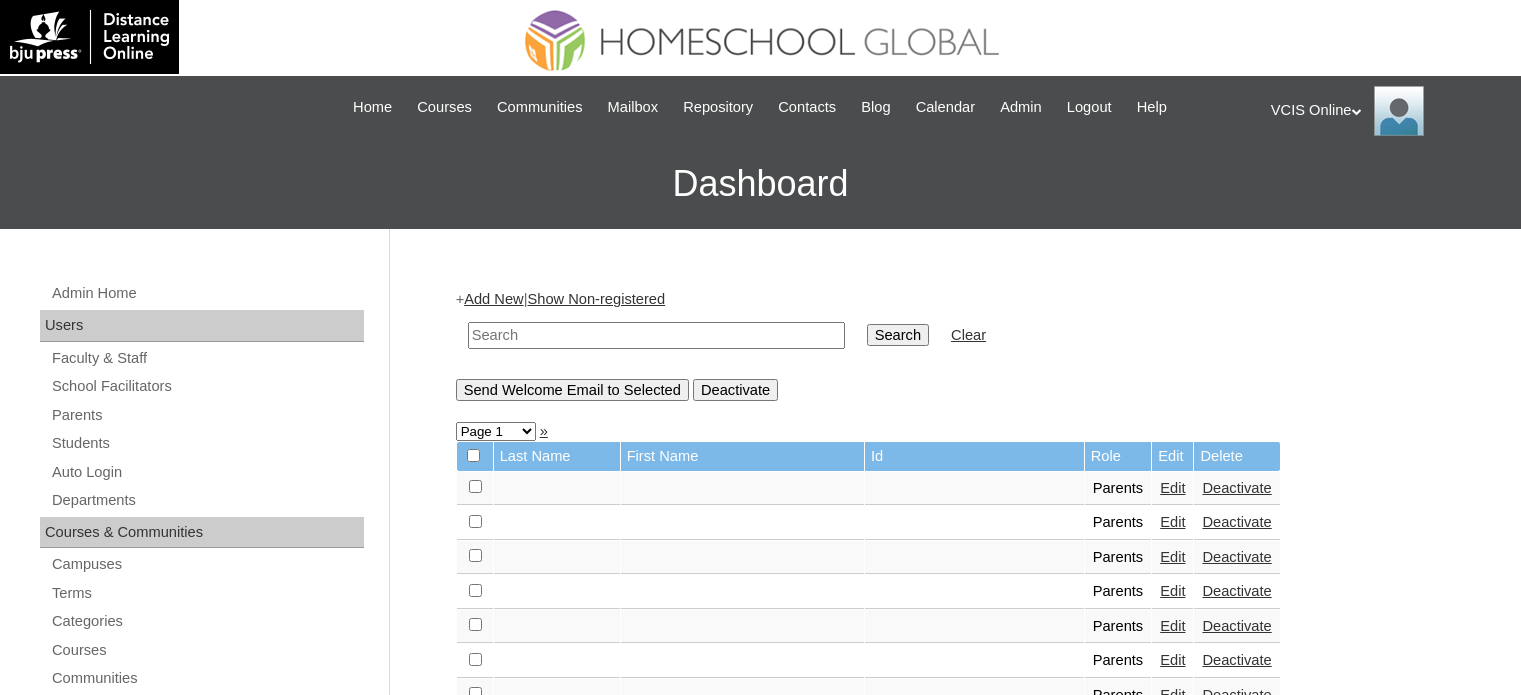 scroll, scrollTop: 0, scrollLeft: 0, axis: both 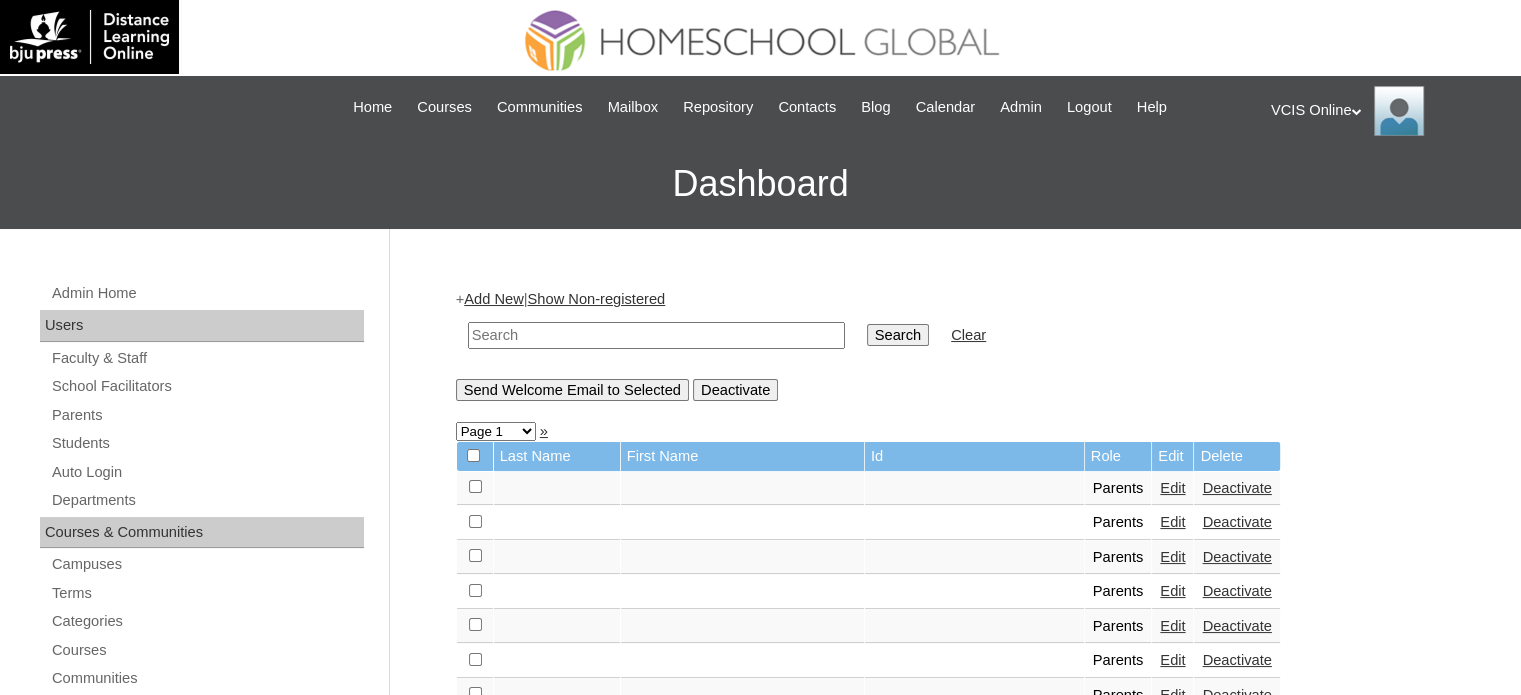 click at bounding box center (656, 335) 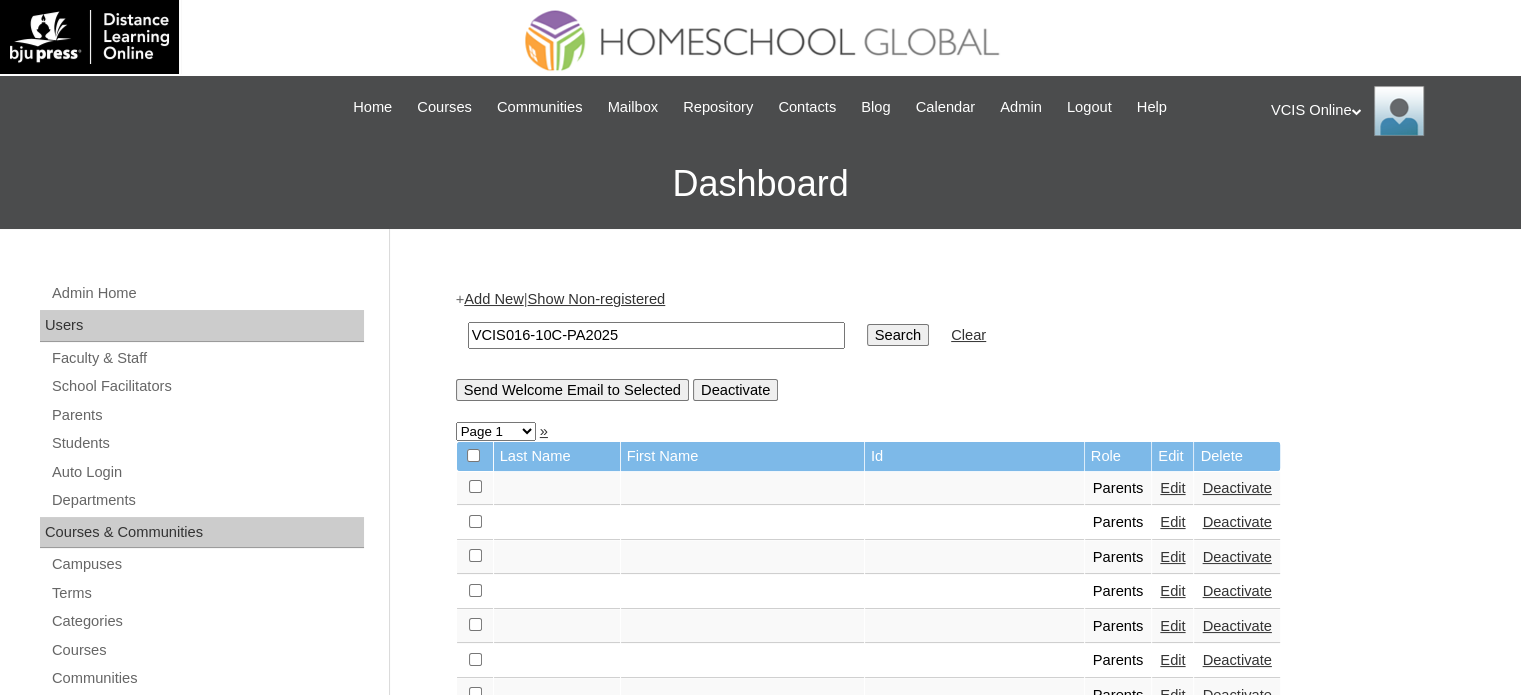 type on "VCIS016-10C-PA2025" 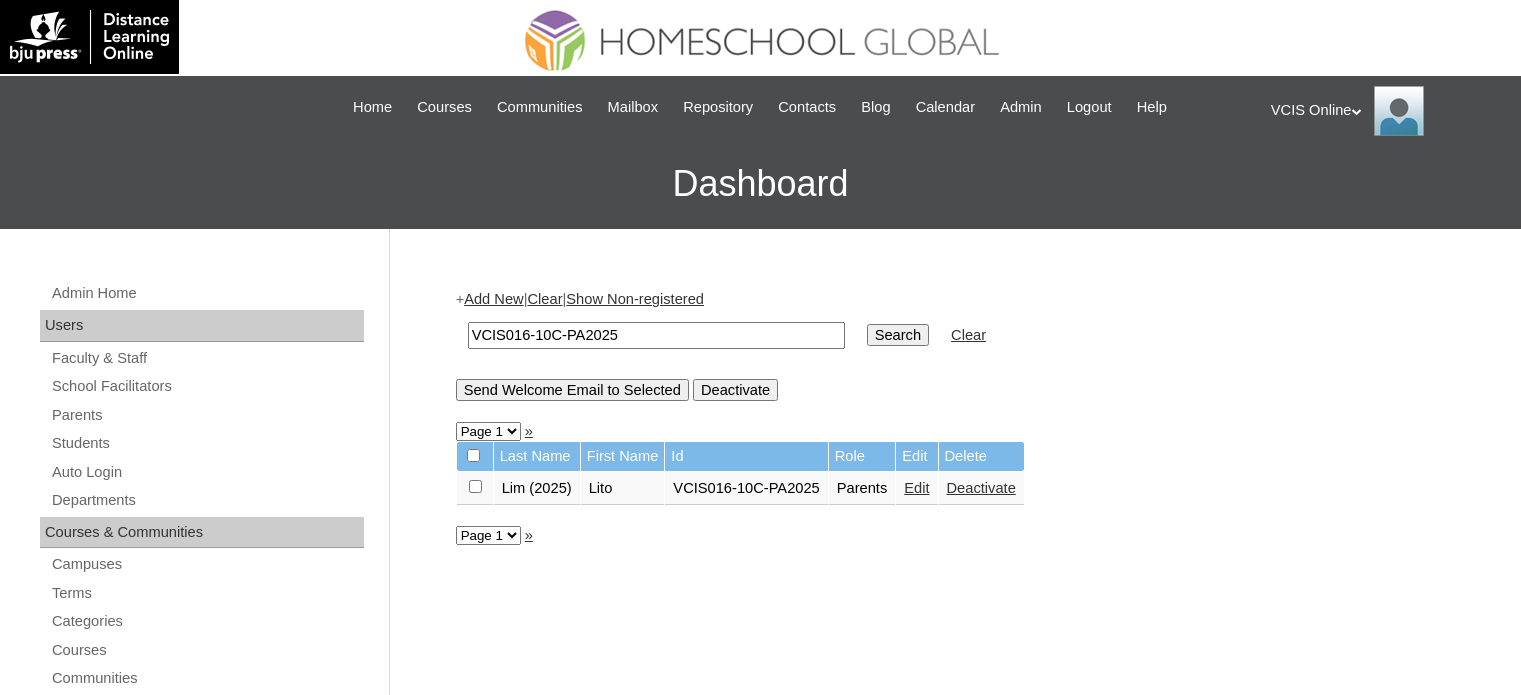 scroll, scrollTop: 0, scrollLeft: 0, axis: both 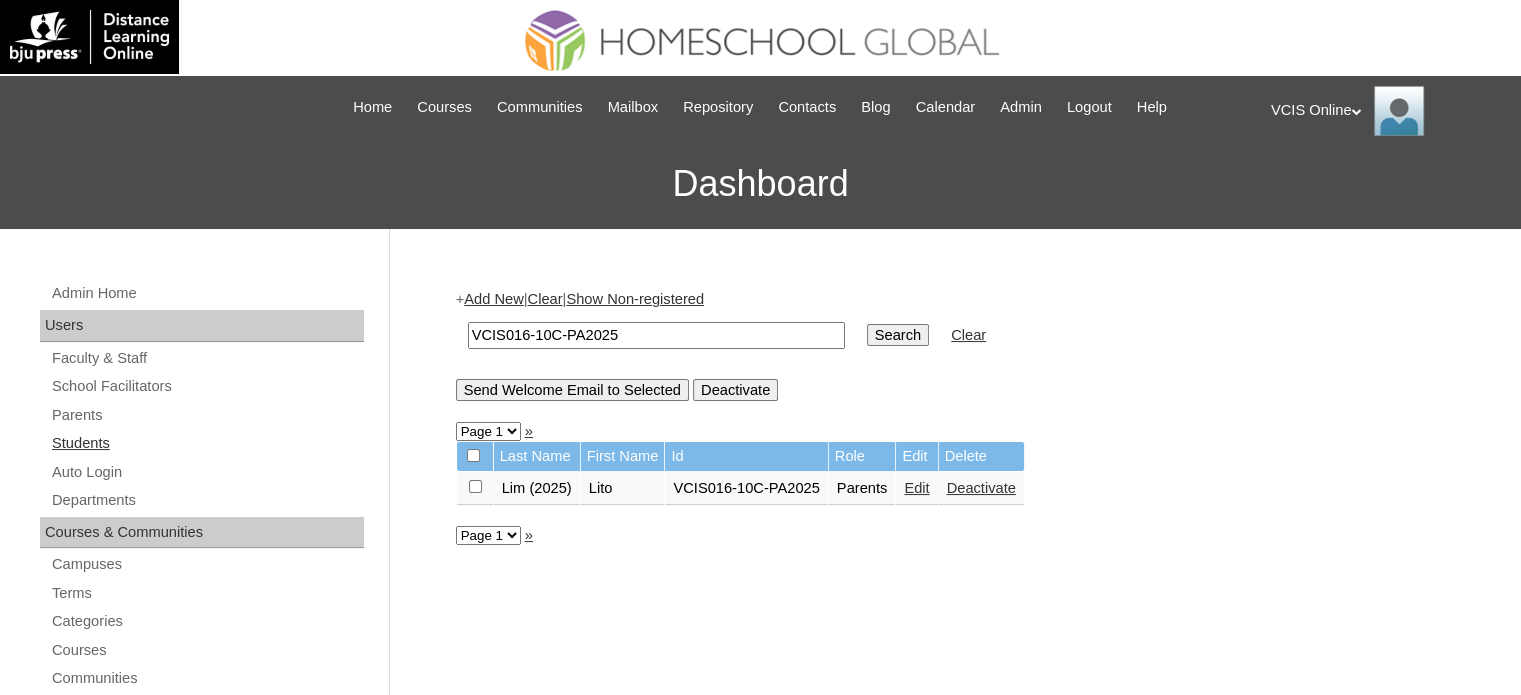 click on "Students" at bounding box center (207, 443) 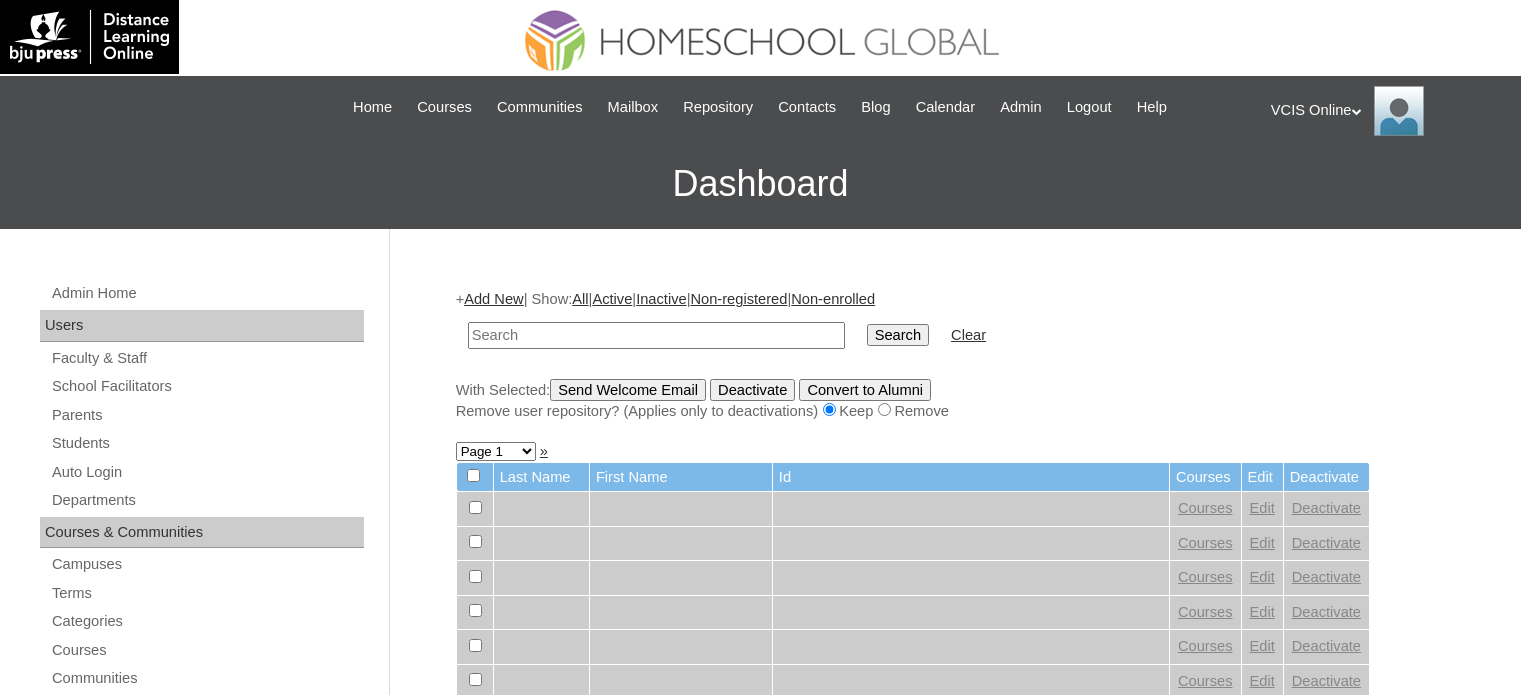scroll, scrollTop: 0, scrollLeft: 0, axis: both 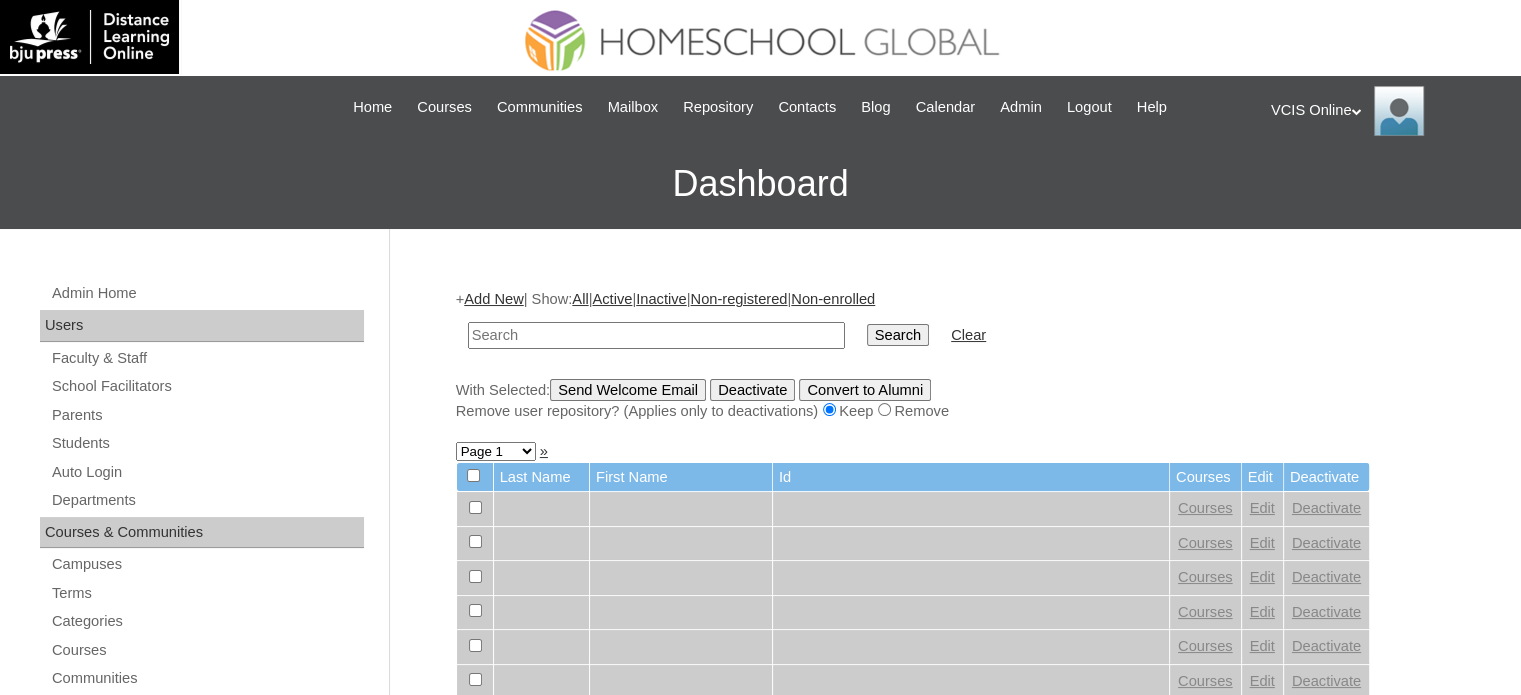 paste on "VCIS022-10C-SA2025" 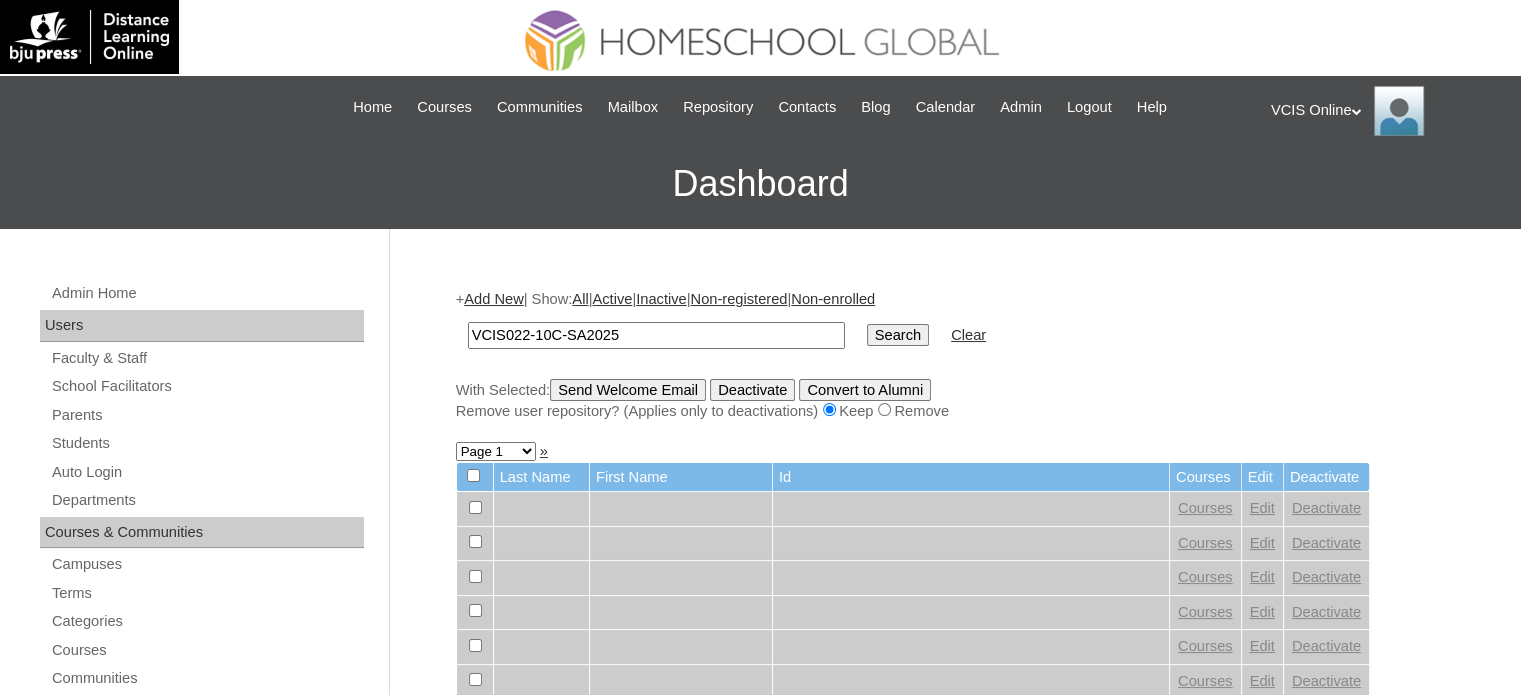 type on "VCIS022-10C-SA2025" 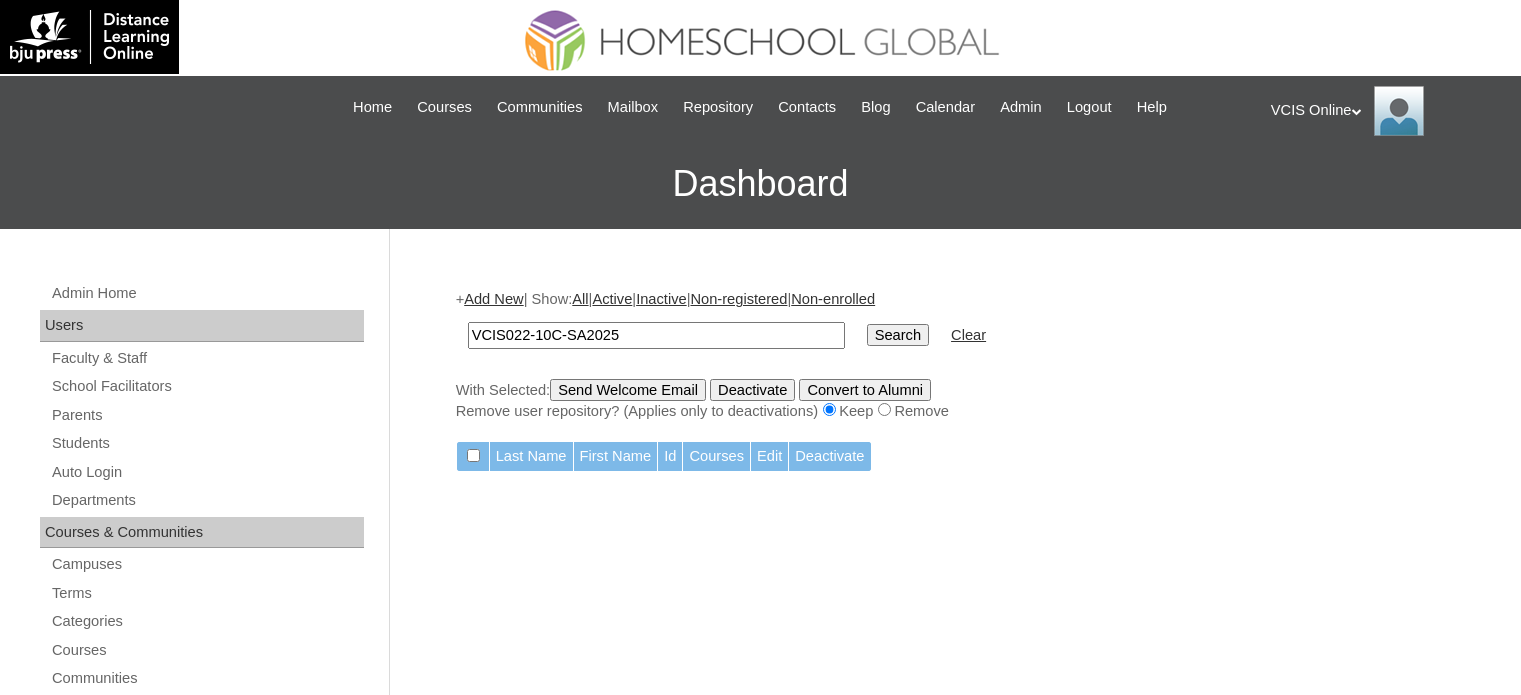 scroll, scrollTop: 0, scrollLeft: 0, axis: both 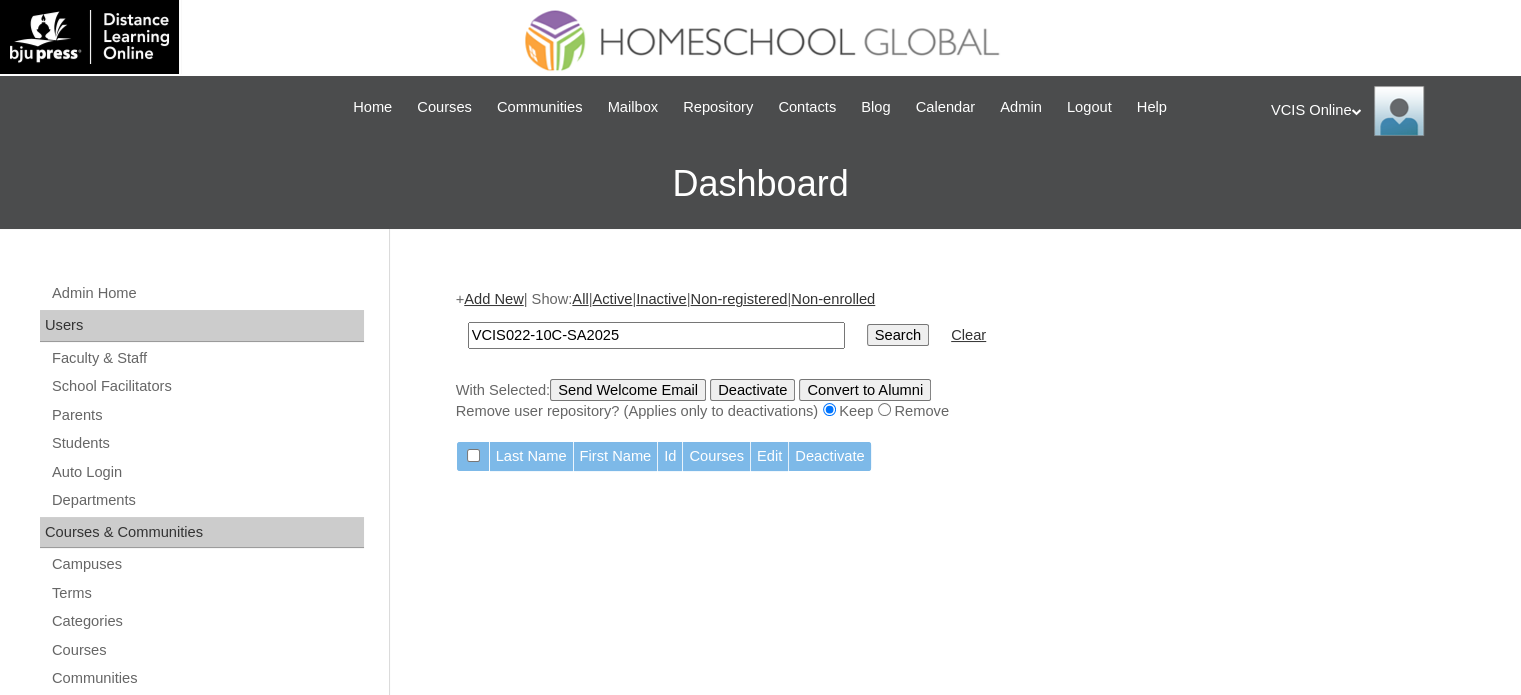 click on "Add New" at bounding box center [493, 299] 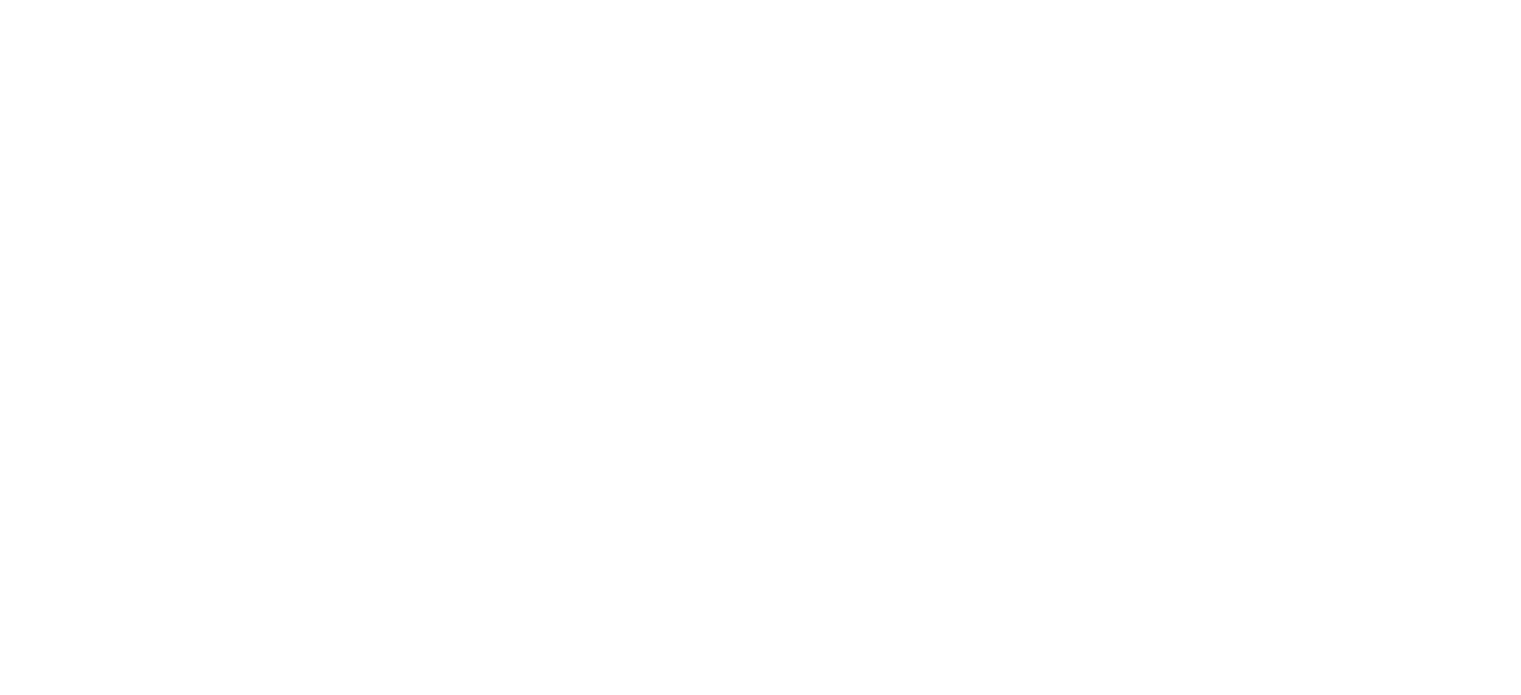 scroll, scrollTop: 0, scrollLeft: 0, axis: both 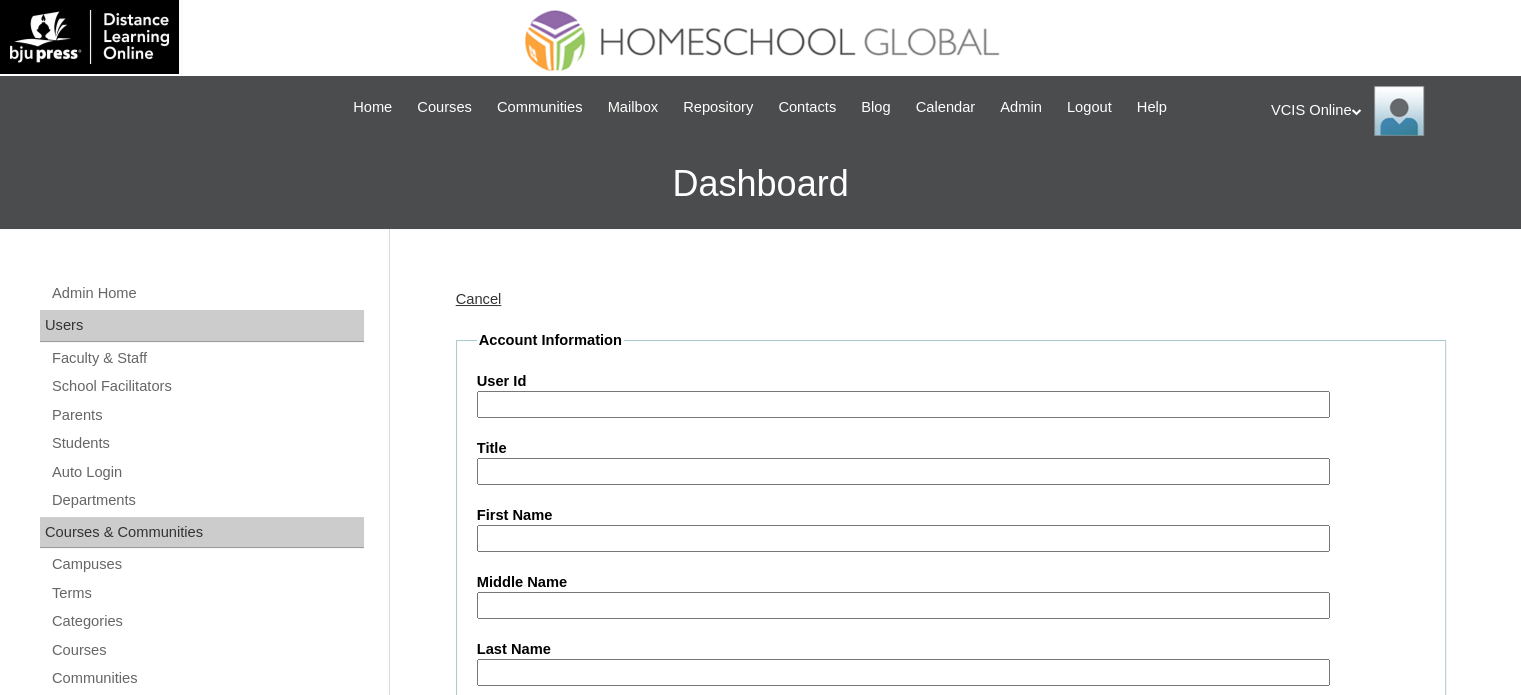 click on "User Id" at bounding box center (903, 404) 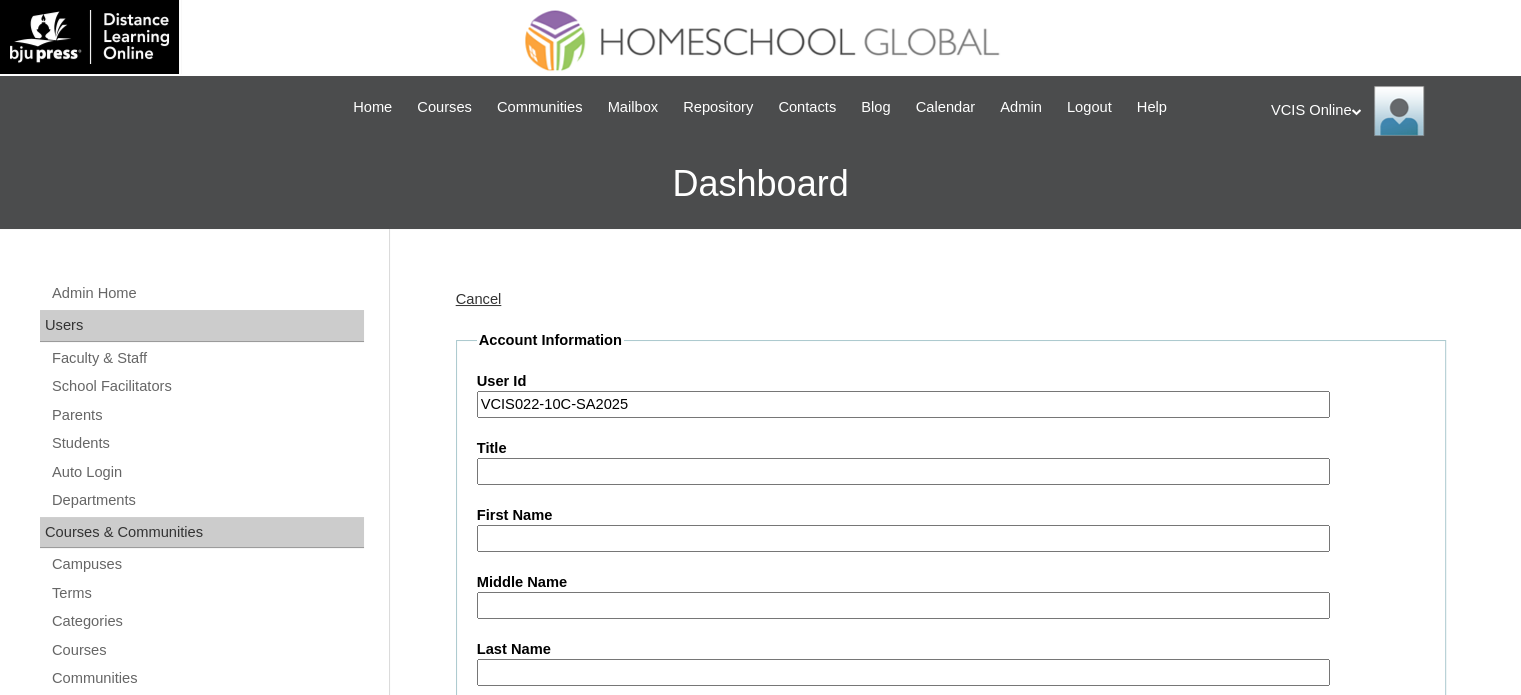 type on "VCIS022-10C-SA2025" 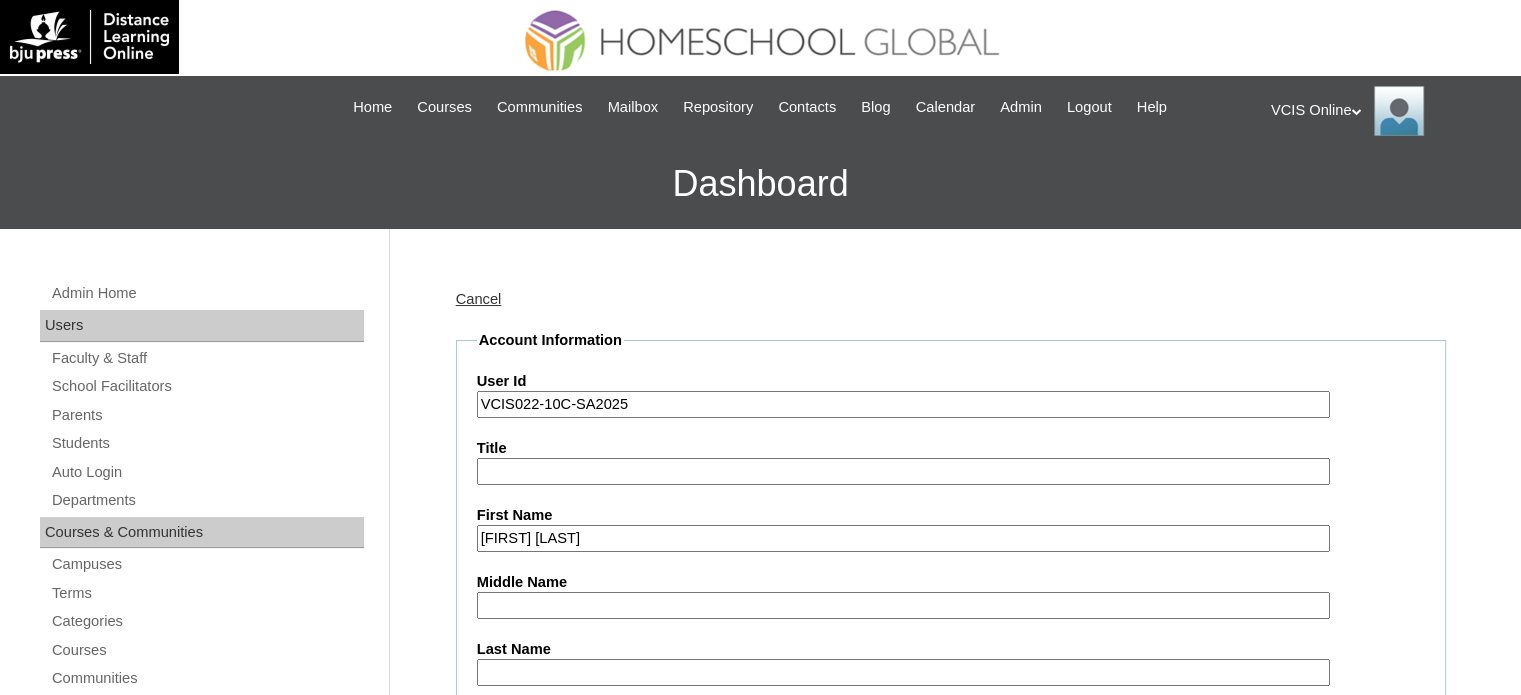 type on "[FIRST] [LAST]" 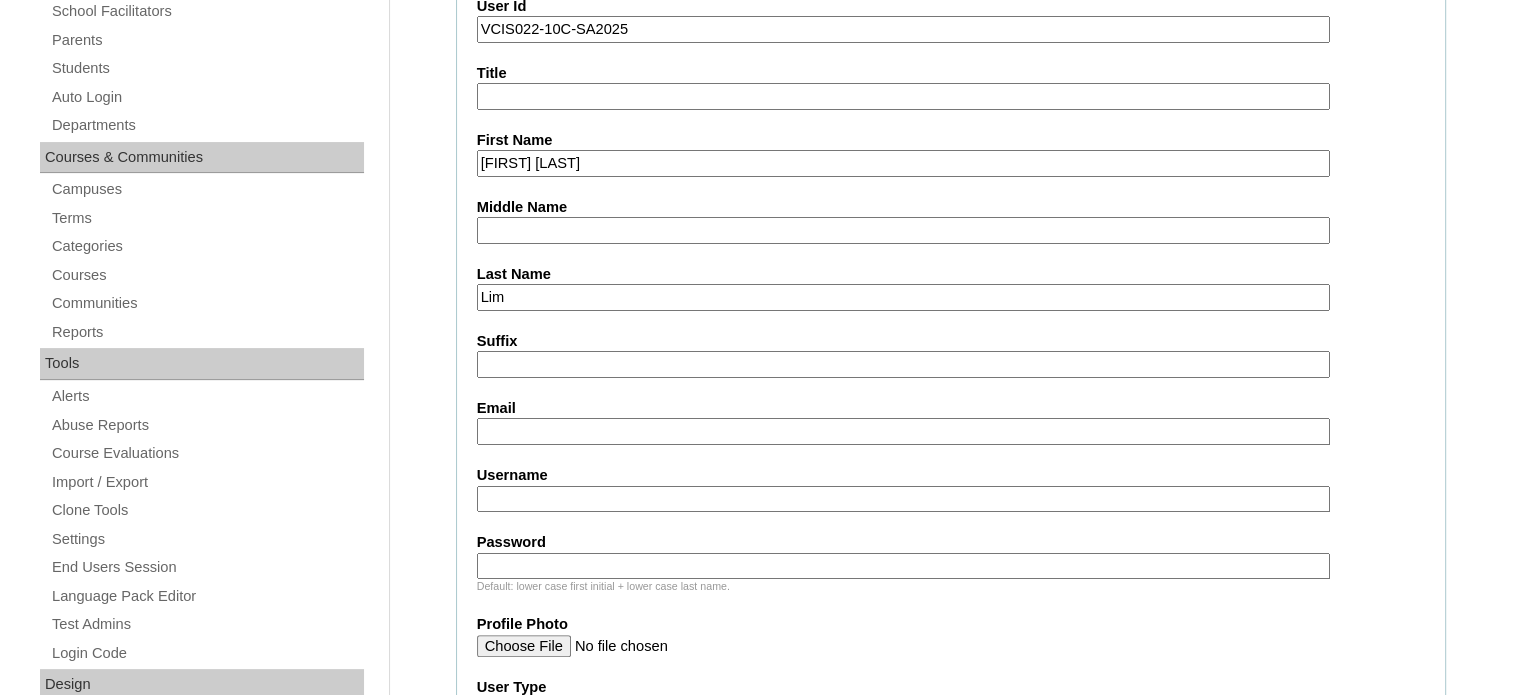 scroll, scrollTop: 386, scrollLeft: 0, axis: vertical 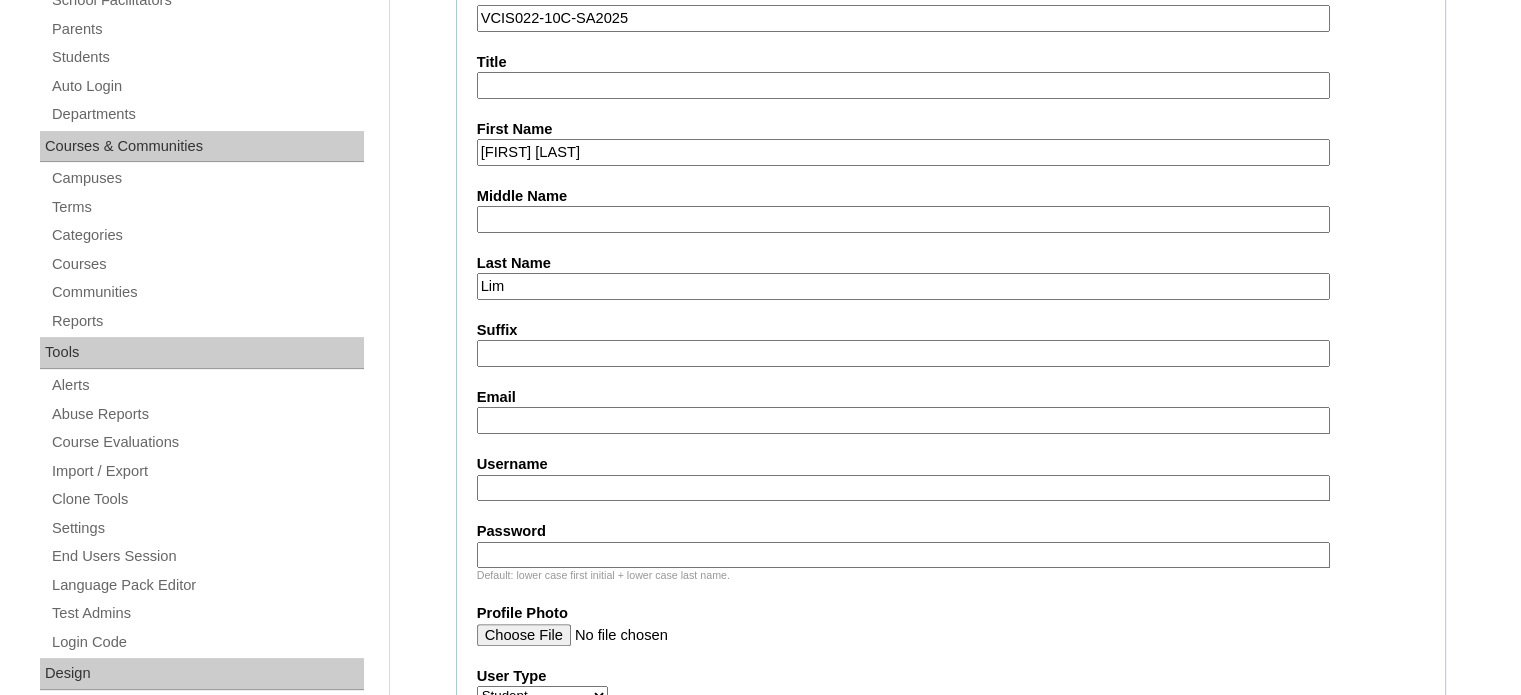 type on "Lim" 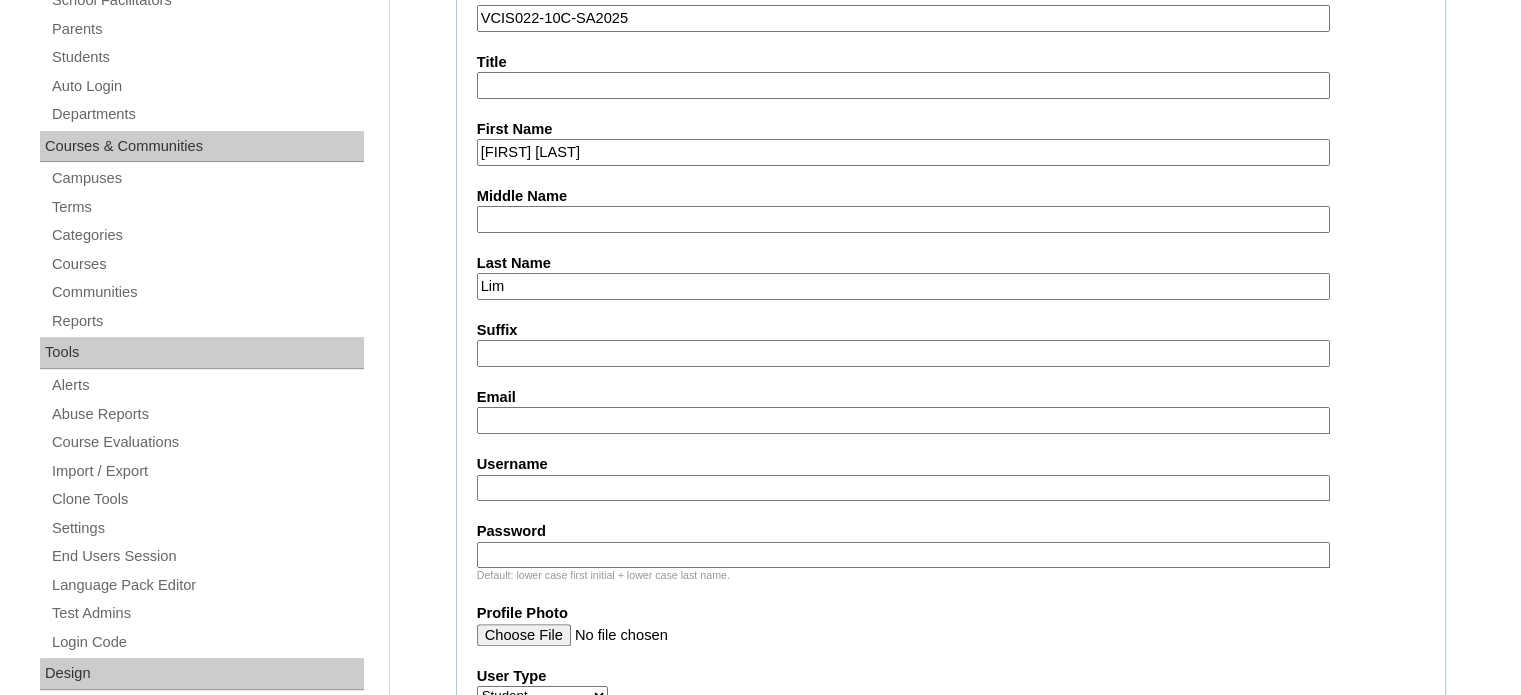 paste on "[EMAIL]" 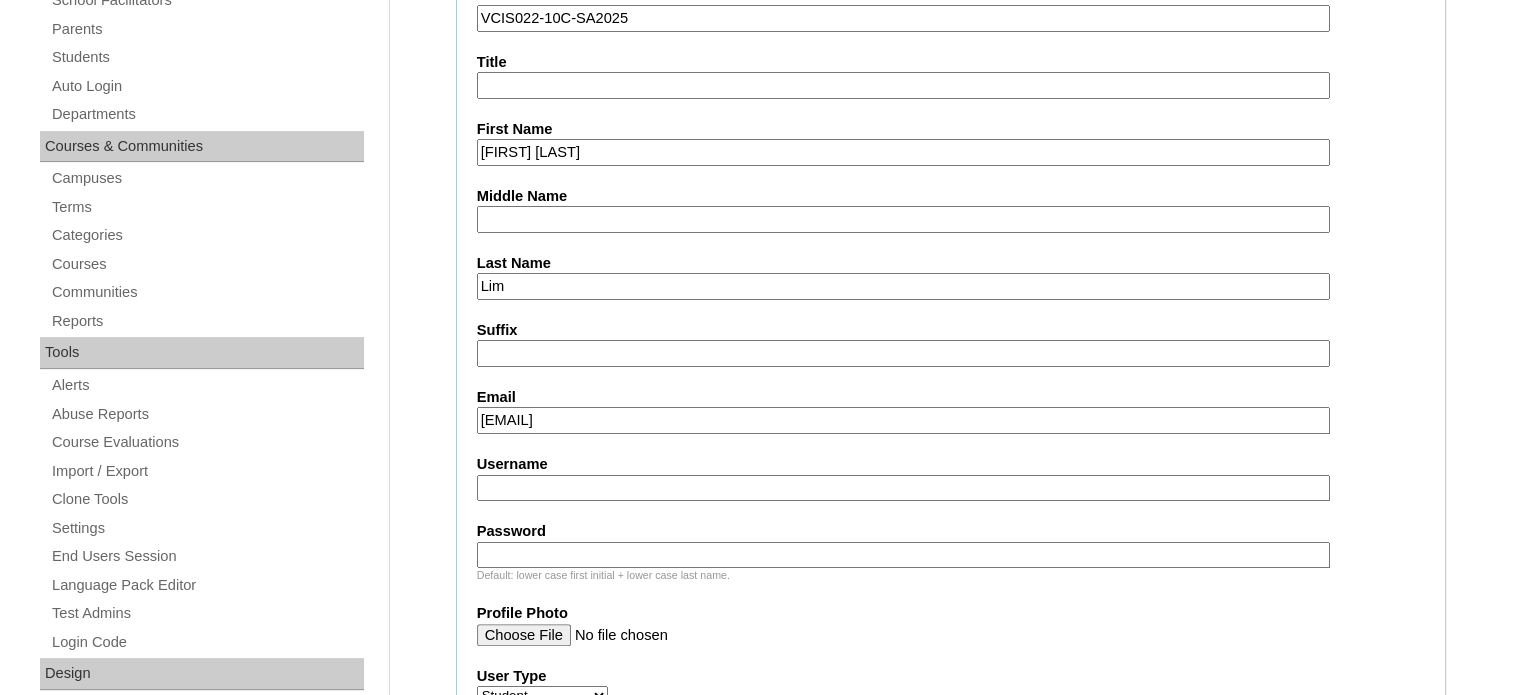 type on "[EMAIL]" 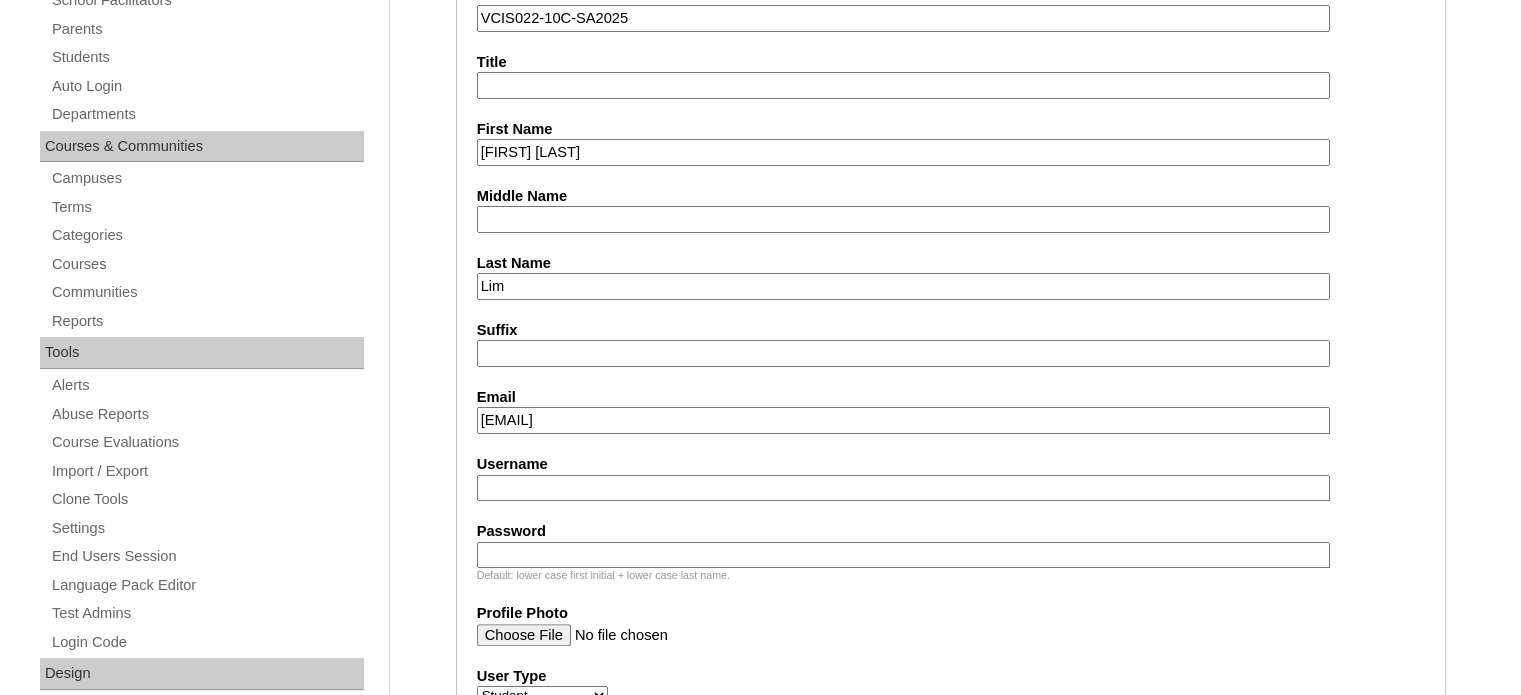 paste on "[FIRST].[LAST][YEAR]" 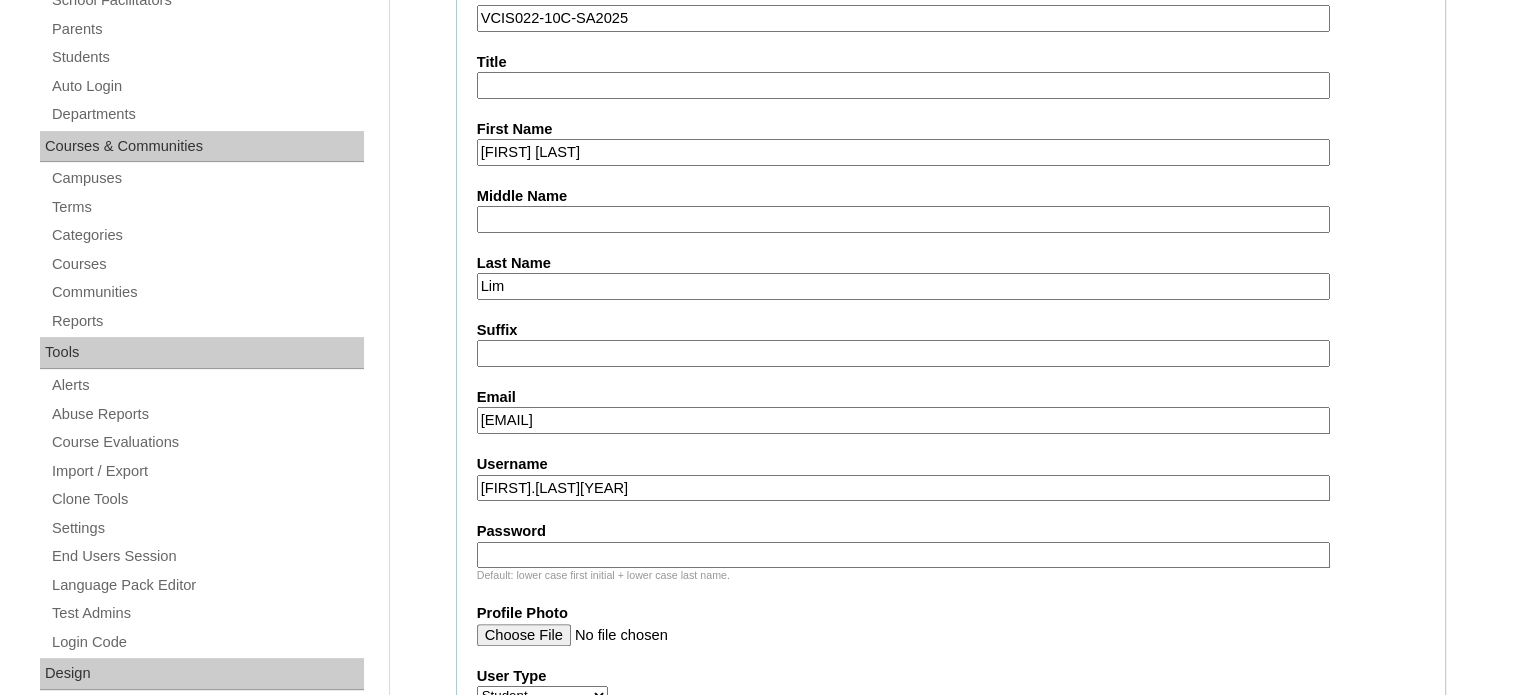 type on "[FIRST].[LAST][YEAR]" 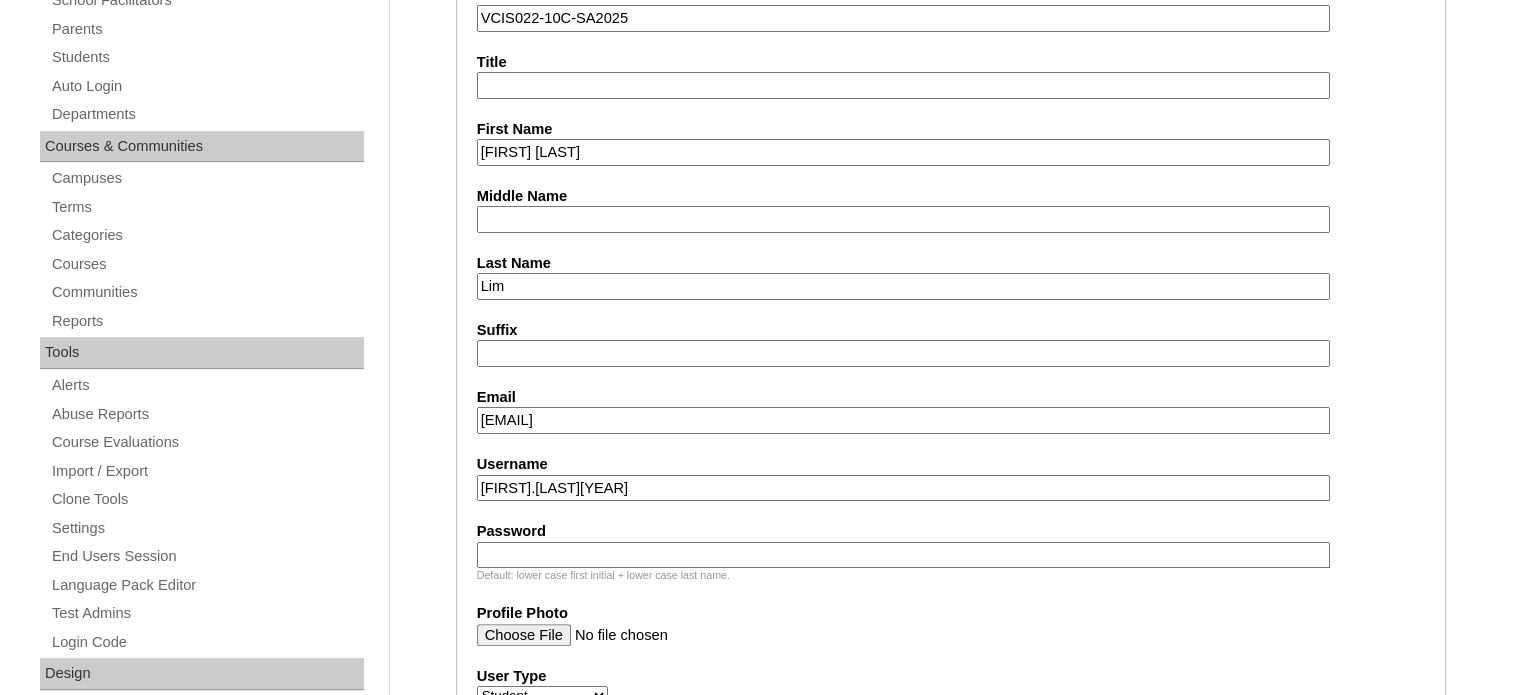 paste on "[LAST]" 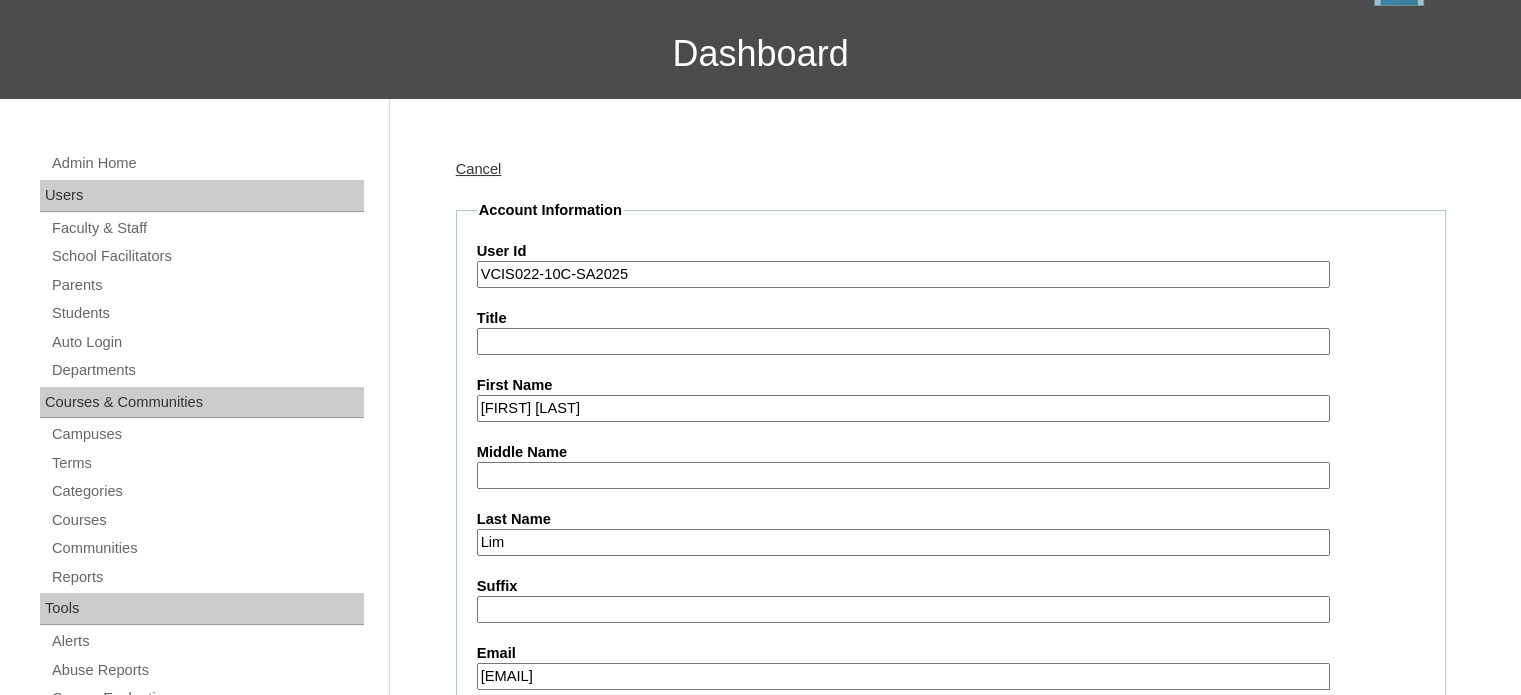 scroll, scrollTop: 141, scrollLeft: 0, axis: vertical 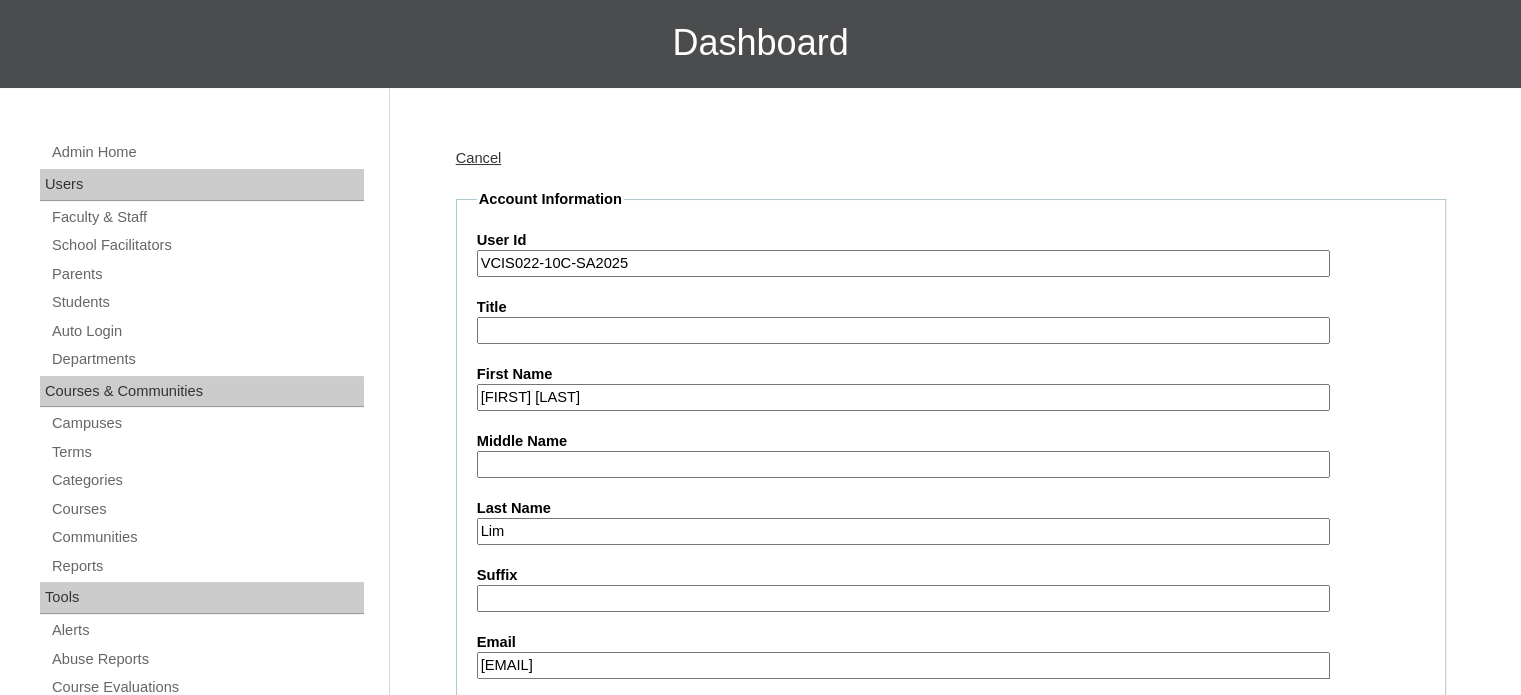 type on "[LAST]" 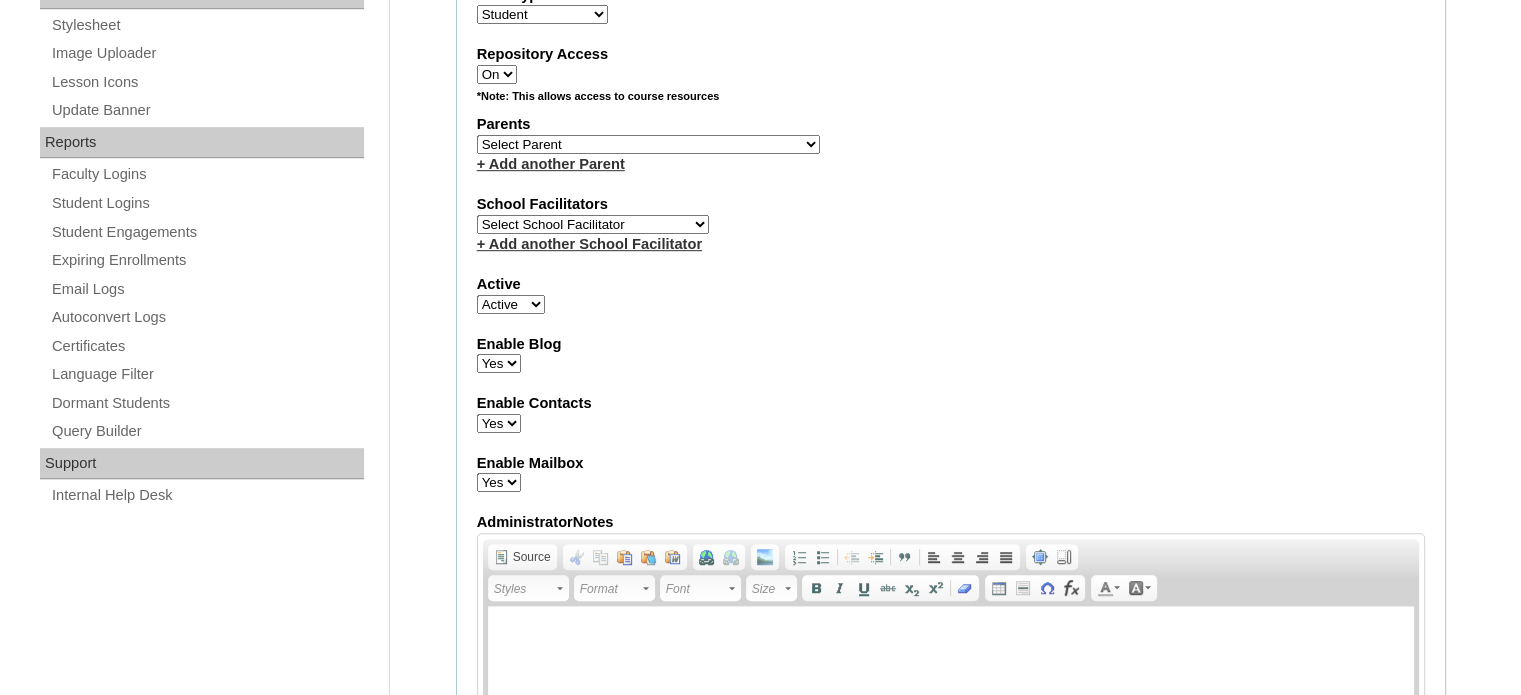 scroll, scrollTop: 1089, scrollLeft: 0, axis: vertical 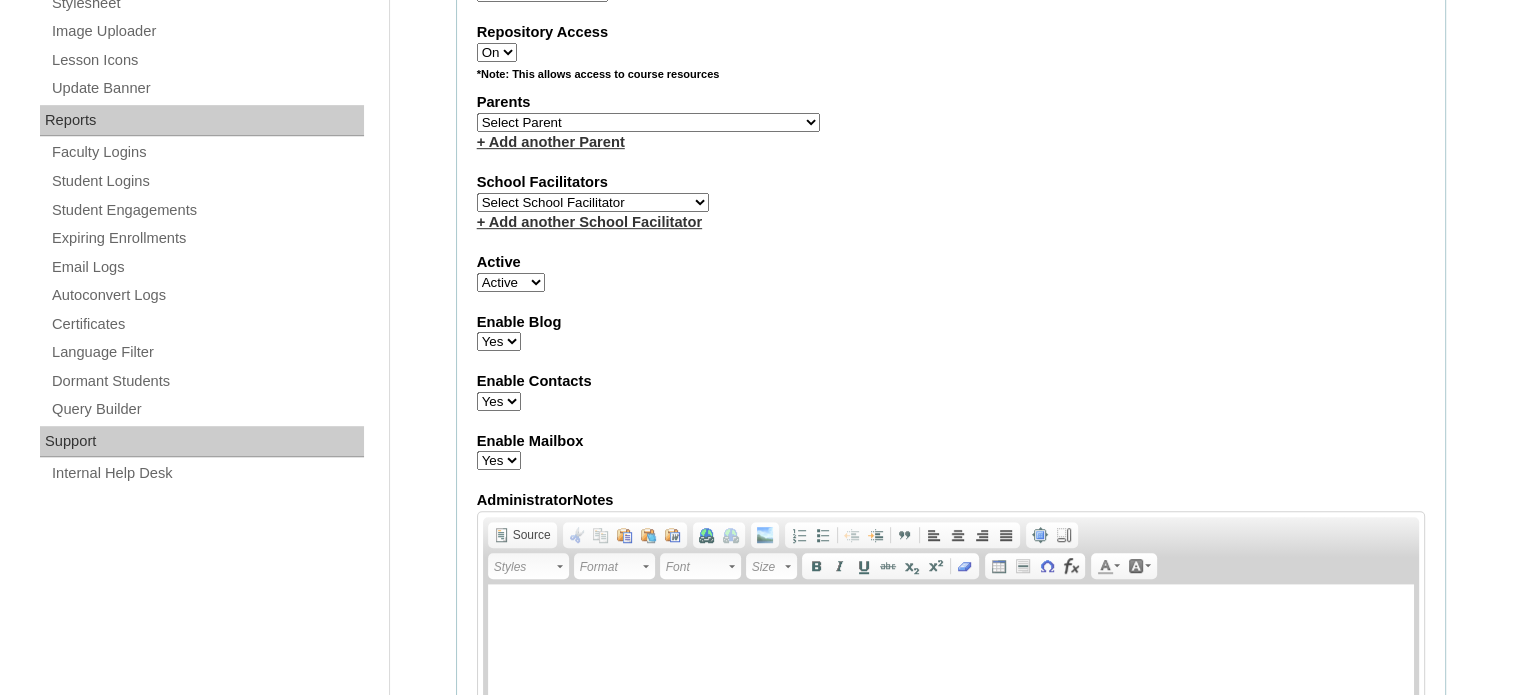 click on "[SELECT] [LAST]
,
,
,
,
,
,
,
,
,
,
,
,
,
,
,
,
,
,
,
,
,
,
,
,
,
,
,
,
,
,
,
,
,
,
,
,
,
,
,
, [FIRST]
, [FIRST] [MIDDLE]
, [LAST]
[LAST], [FIRST]
[LAST], [FIRST]
[LAST], [FIRST] [MIDDLE]
[LAST] [LAST], [FIRST] [MIDDLE]
[LAST], ([OLD]) [MIDDLE]
[LAST] [YEAR], [FIRST]
[LAST] ([YEAR]), [FIRST] [MIDDLE]
[LAST], [FIRST]
[LAST], [FIRST]
[LAST], [FIRST]
[LAST]	, [FIRST] ([YEAR])
[LAST] [LAST], [FIRST]
[LAST] [YEAR], [FIRST]
[LAST] , [FIRST]
[LAST], [YEAR], [FIRST]
[LAST] ([YEAR]), [FIRST]
[LAST] , [FIRST]
[LAST], [FIRST]
[LAST], [FIRST]
[LAST], [FIRST]
[LAST], [FIRST]
[LAST], [FIRST]
[LAST] ([YEAR]), [FIRST]
[LAST], [FIRST] [MIDDLE]
[LAST] ([YEAR]), [FIRST] [MIDDLE]
[LAST], [FIRST] [MIDDLE]" at bounding box center (648, 122) 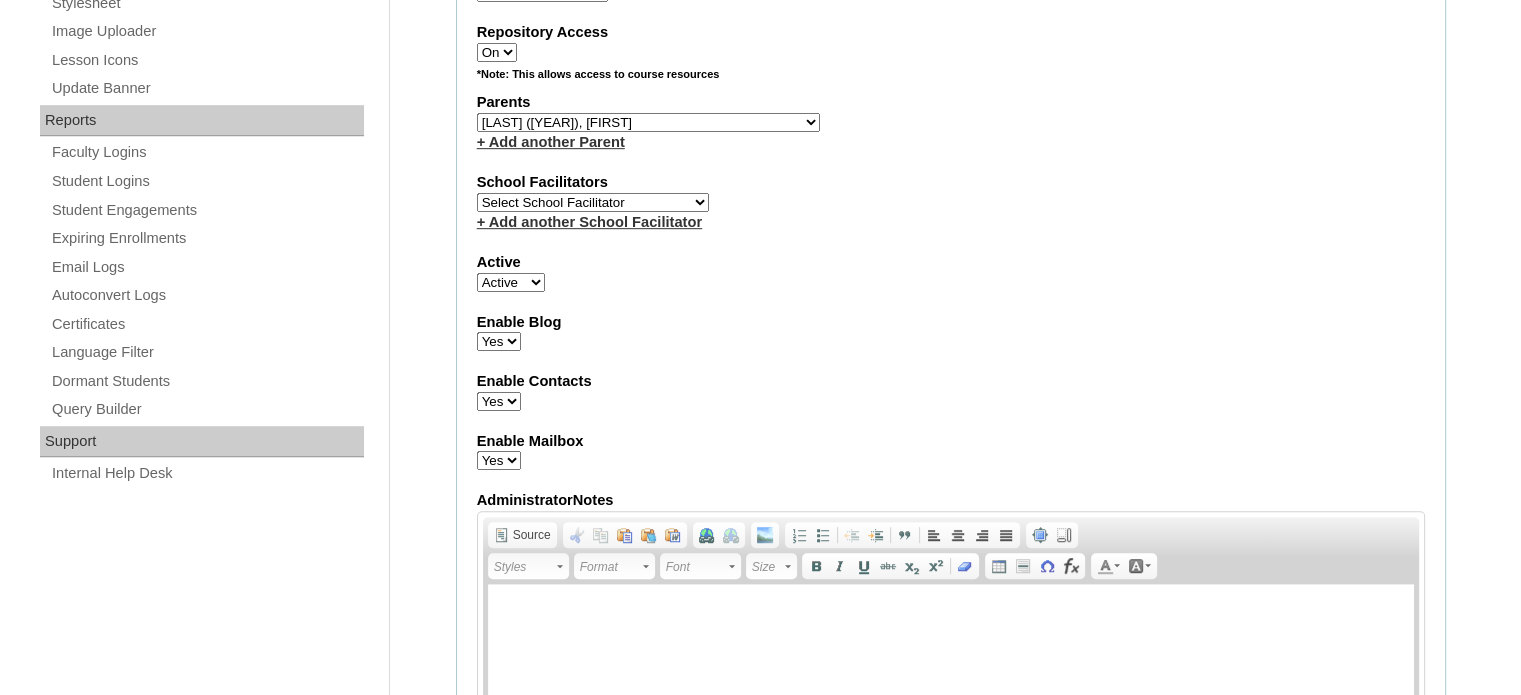 click on "[SELECT] [LAST]
,
,
,
,
,
,
,
,
,
,
,
,
,
,
,
,
,
,
,
,
,
,
,
,
,
,
,
,
,
,
,
,
,
,
,
,
,
,
,
, [FIRST]
, [FIRST] [MIDDLE]
, [LAST]
[LAST], [FIRST]
[LAST], [FIRST]
[LAST], [FIRST] [MIDDLE]
[LAST] [LAST], [FIRST] [MIDDLE]
[LAST], ([OLD]) [MIDDLE]
[LAST] [YEAR], [FIRST]
[LAST] ([YEAR]), [FIRST] [MIDDLE]
[LAST], [FIRST]
[LAST], [FIRST]
[LAST], [FIRST]
[LAST]	, [FIRST] ([YEAR])
[LAST] [LAST], [FIRST]
[LAST] [YEAR], [FIRST]
[LAST] , [FIRST]
[LAST], [YEAR], [FIRST]
[LAST] ([YEAR]), [FIRST]
[LAST] , [FIRST]
[LAST], [FIRST]
[LAST], [FIRST]
[LAST], [FIRST]
[LAST], [FIRST]
[LAST], [FIRST]
[LAST] ([YEAR]), [FIRST]
[LAST], [FIRST] [MIDDLE]
[LAST] ([YEAR]), [FIRST] [MIDDLE]
[LAST], [FIRST] [MIDDLE]" at bounding box center (648, 122) 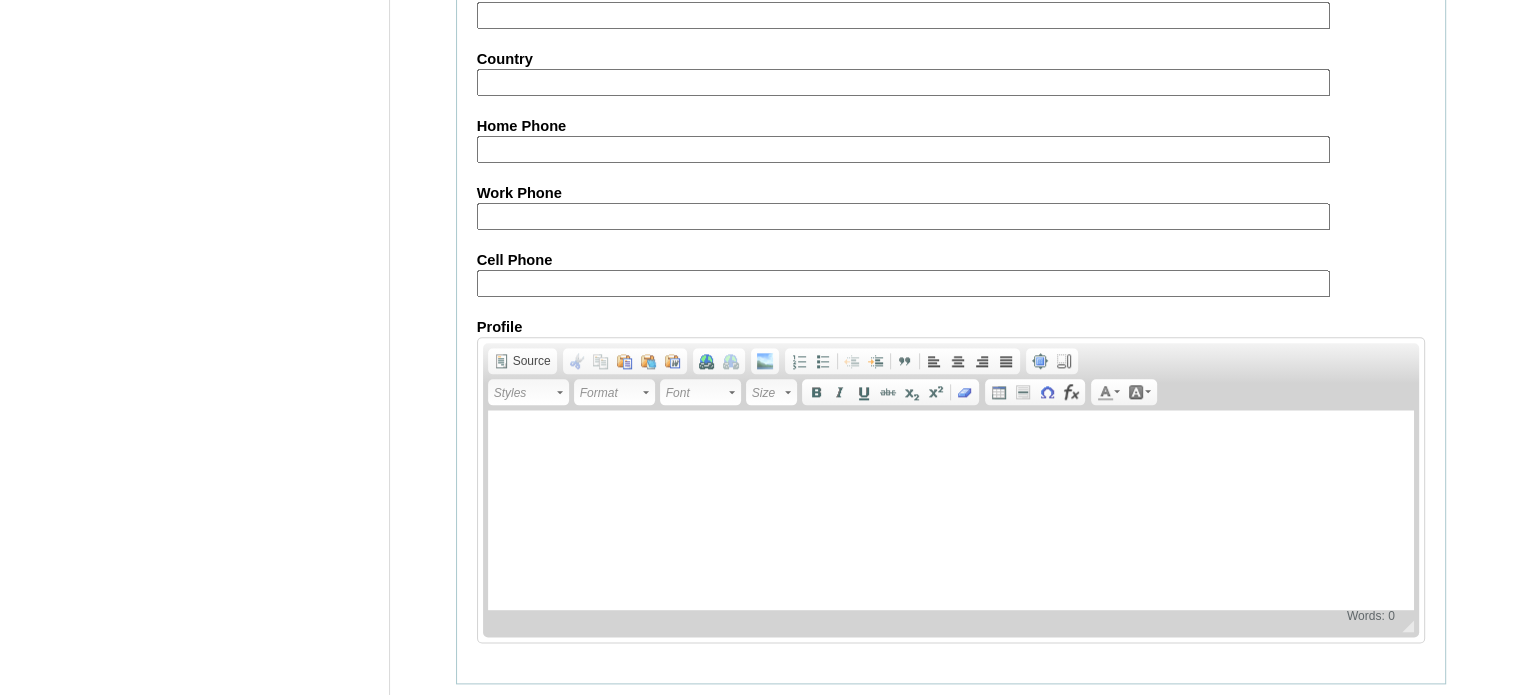 scroll, scrollTop: 2327, scrollLeft: 0, axis: vertical 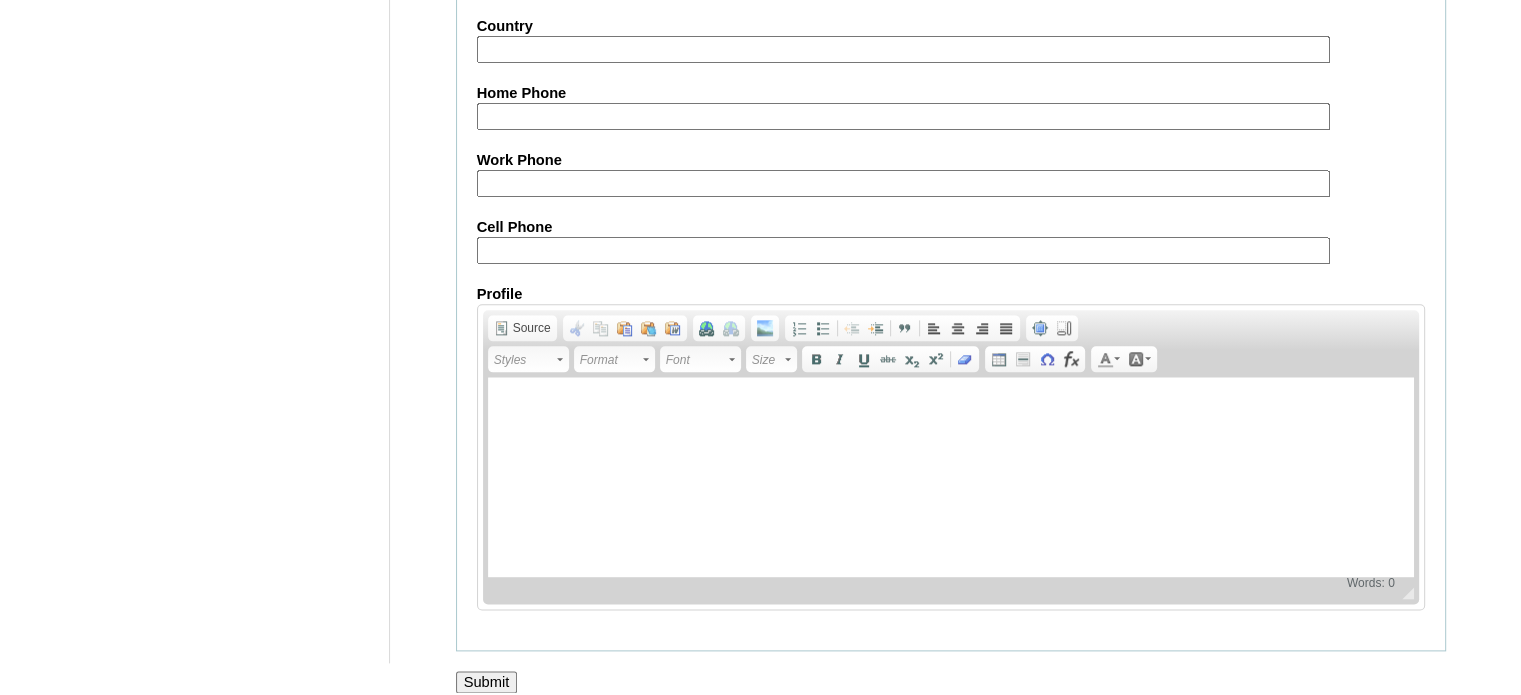 click on "Submit" at bounding box center (487, 682) 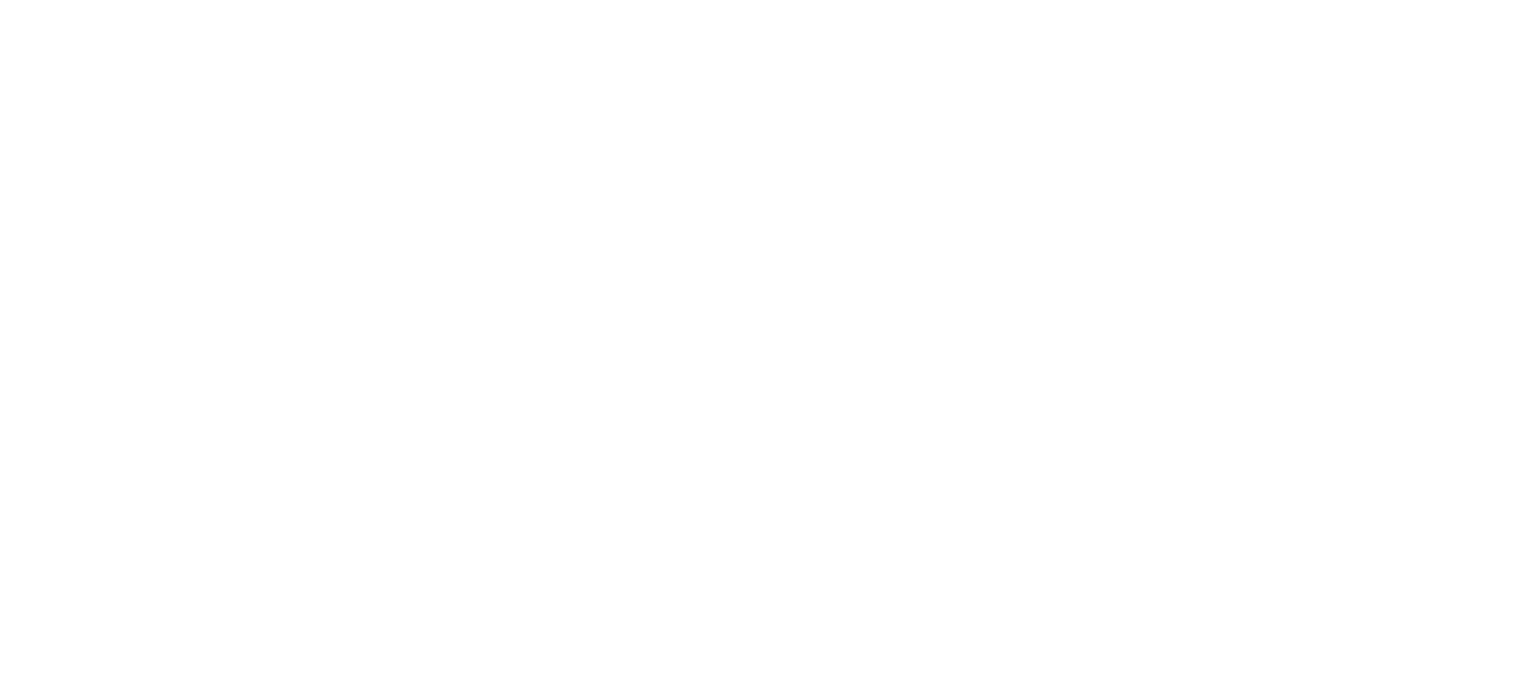 scroll, scrollTop: 0, scrollLeft: 0, axis: both 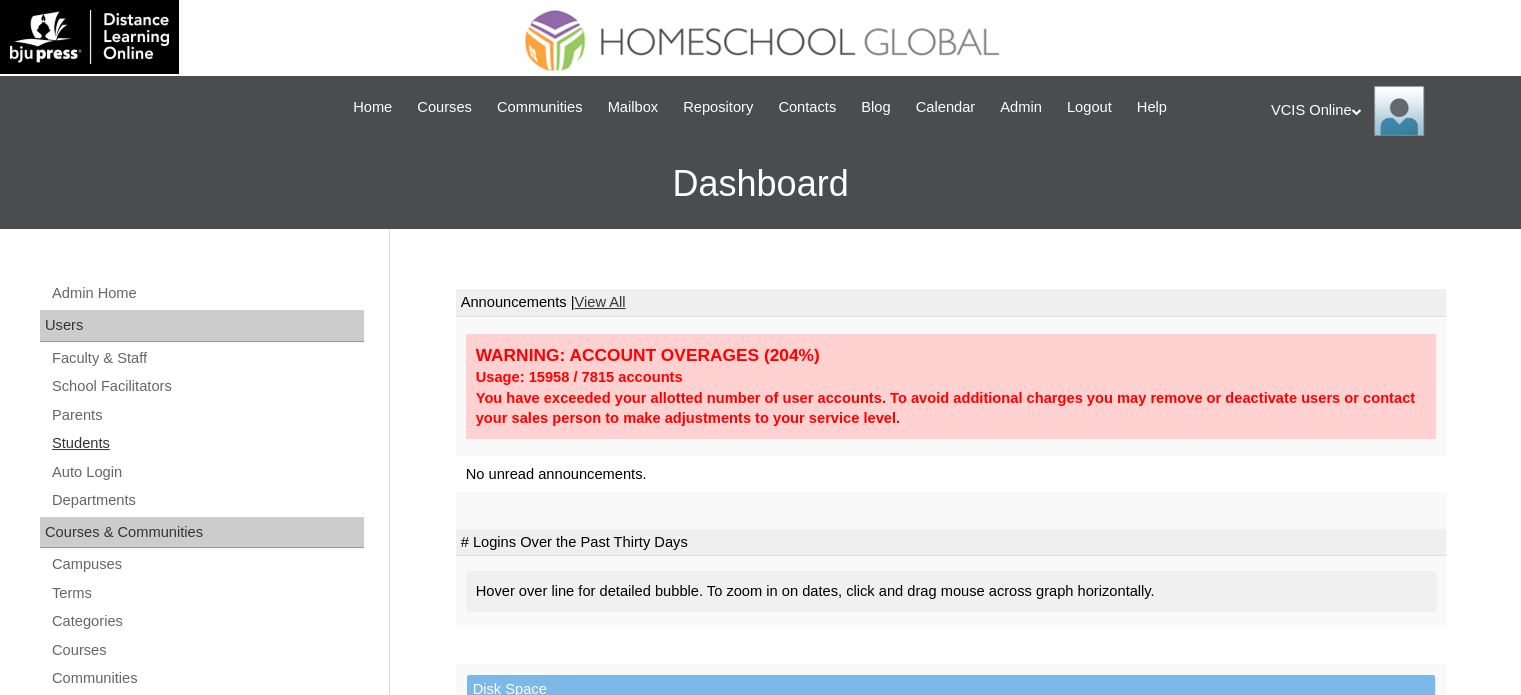 click on "Students" at bounding box center [207, 443] 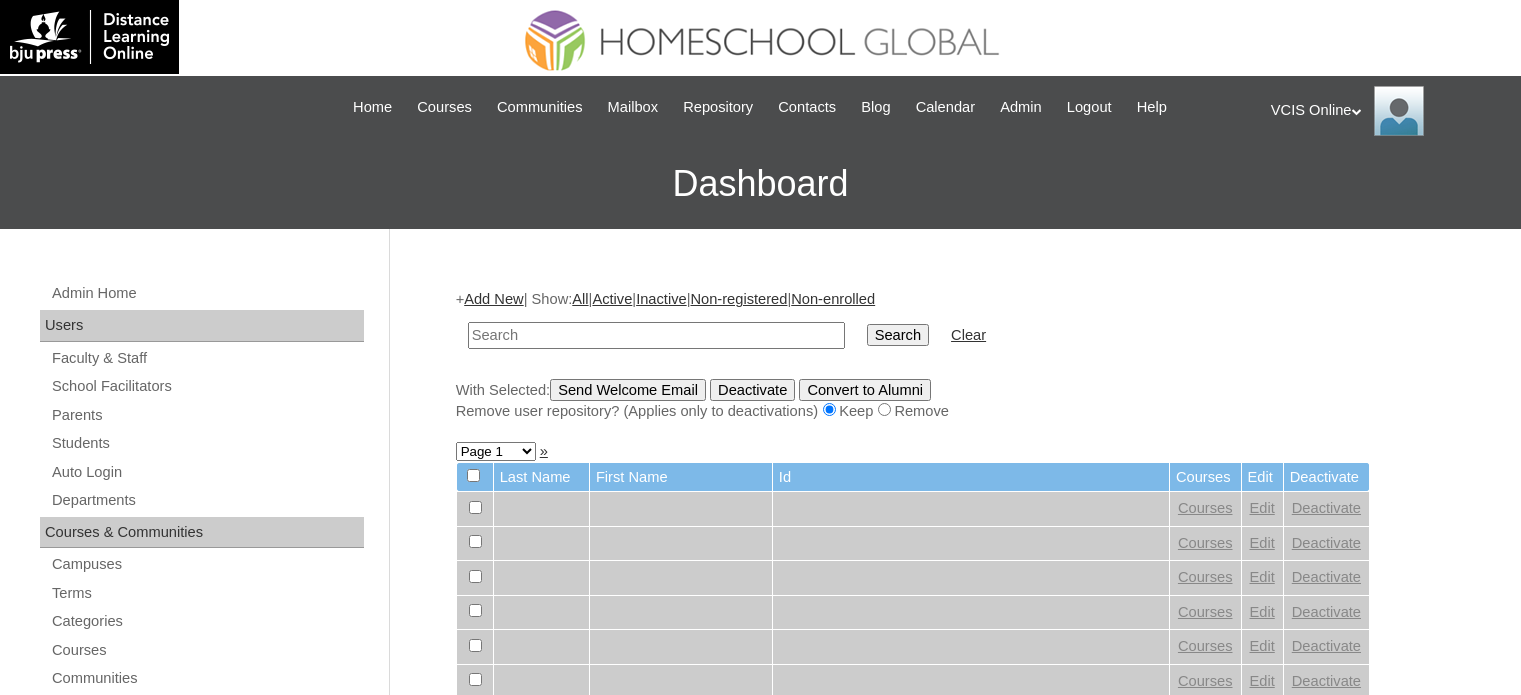 scroll, scrollTop: 0, scrollLeft: 0, axis: both 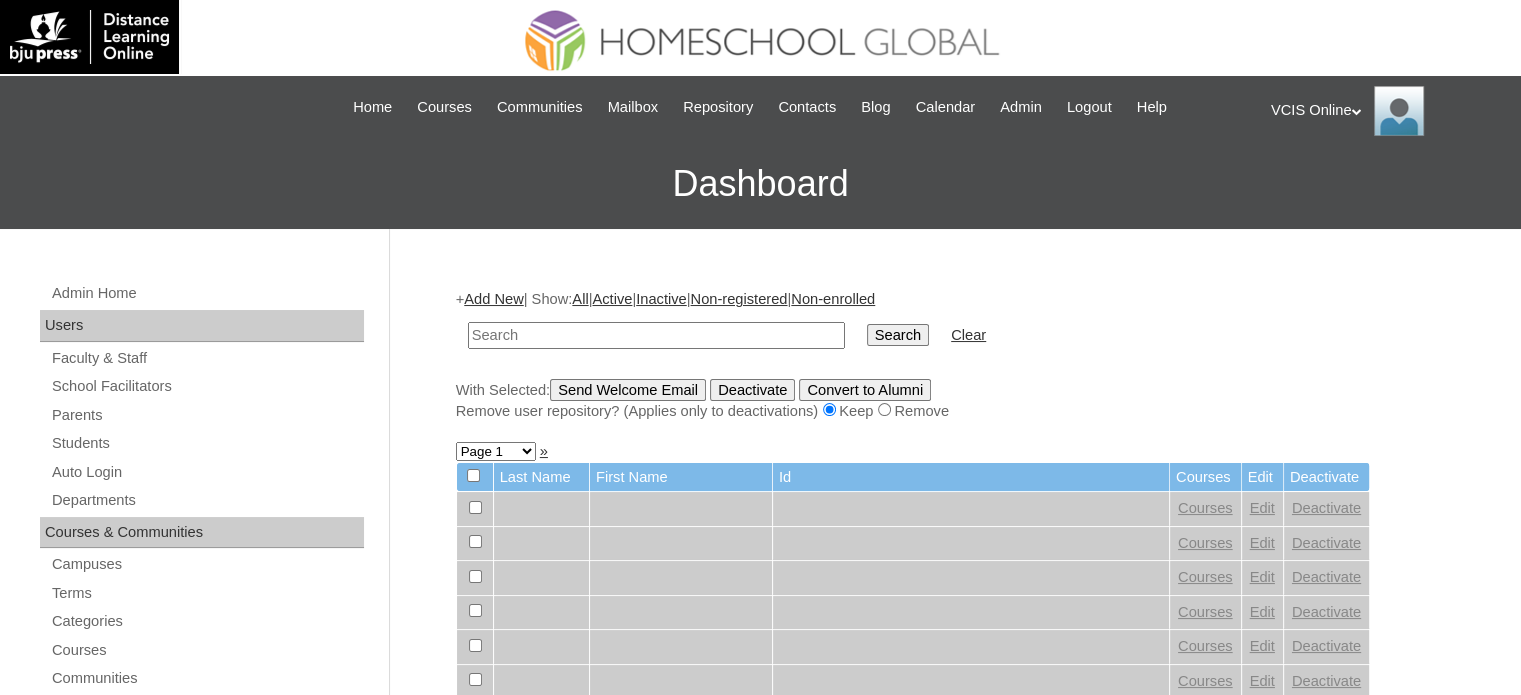 paste on "VCIS022-10C-SA2025" 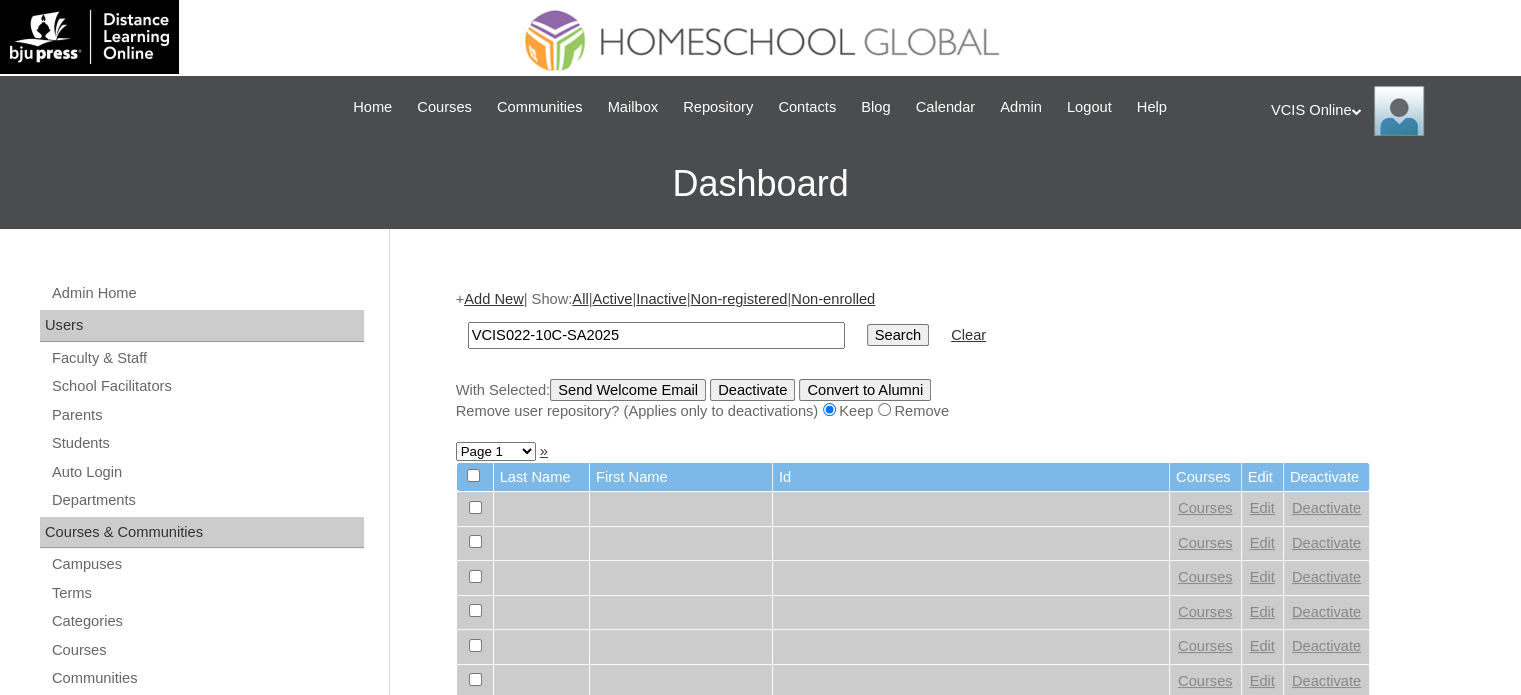 type on "VCIS022-10C-SA2025" 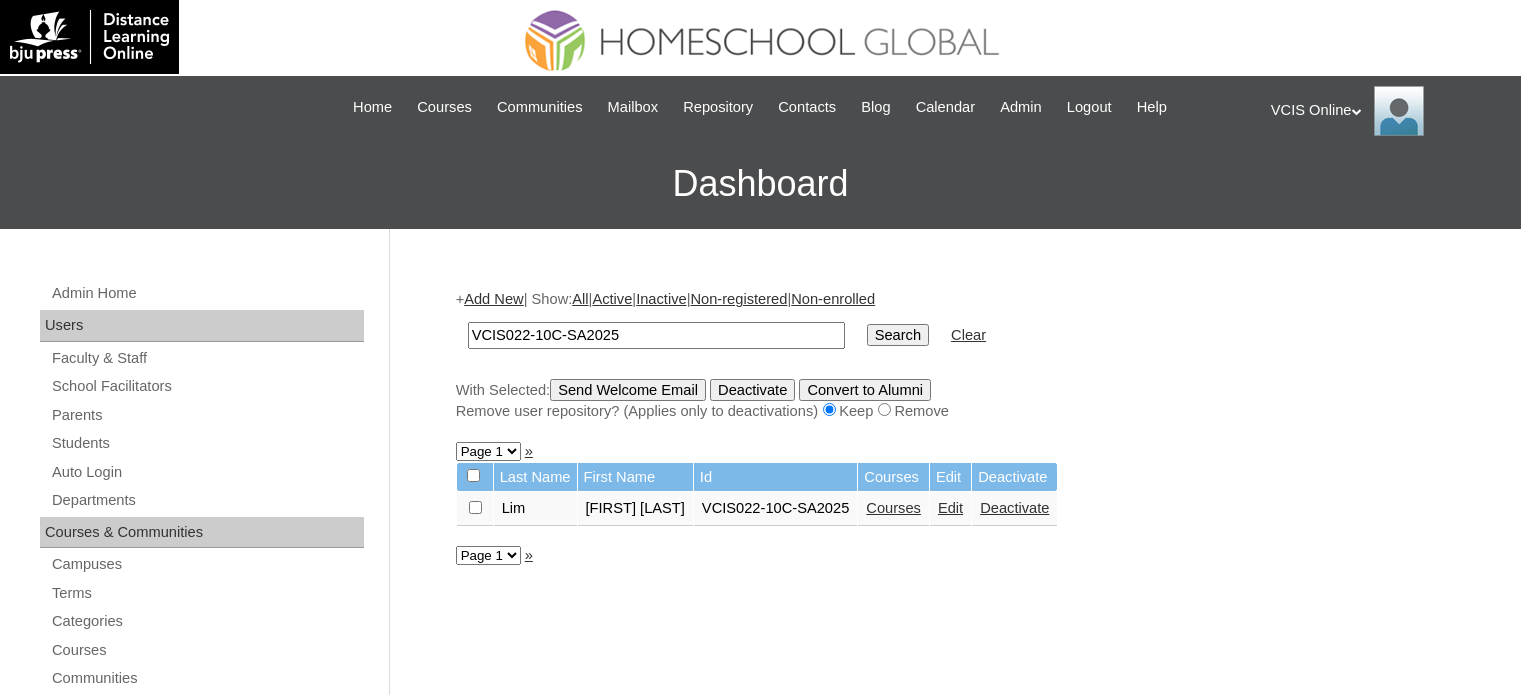 scroll, scrollTop: 0, scrollLeft: 0, axis: both 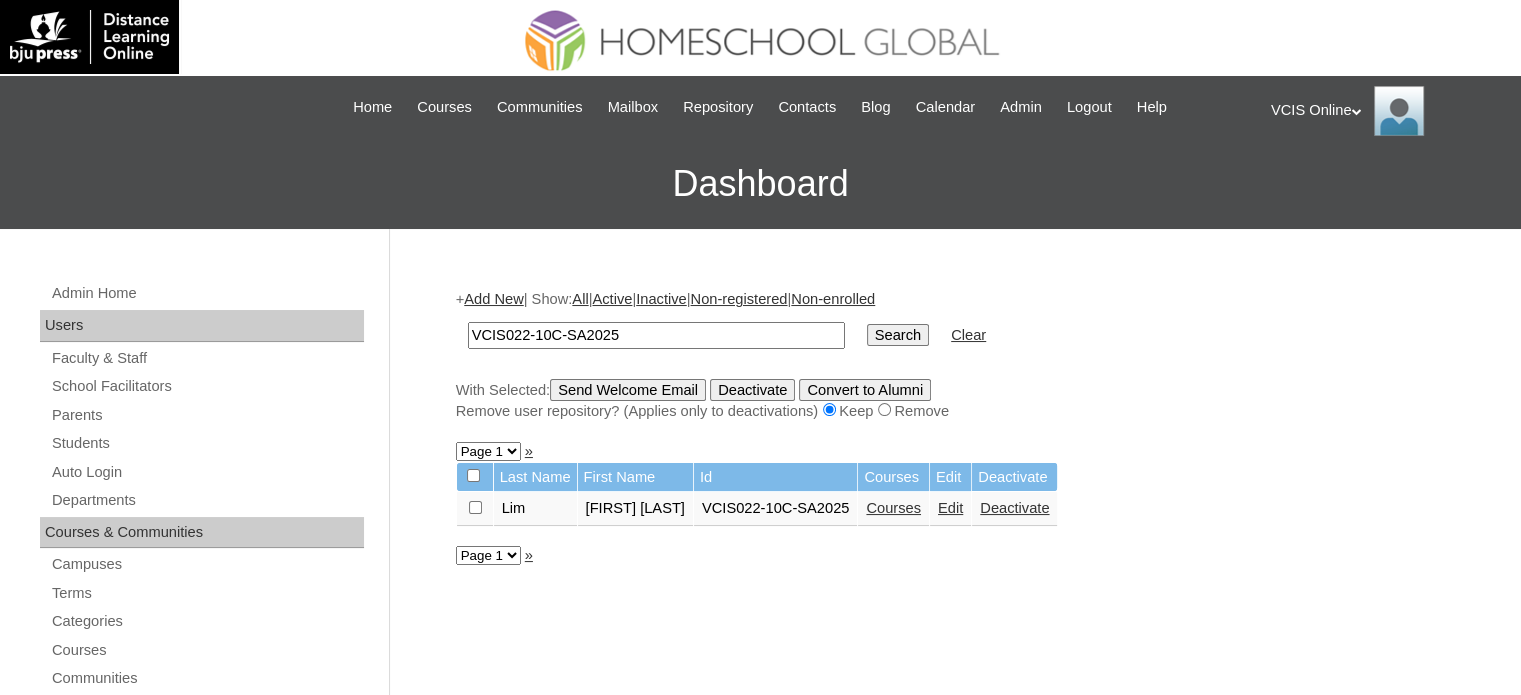 click on "Courses" at bounding box center (893, 508) 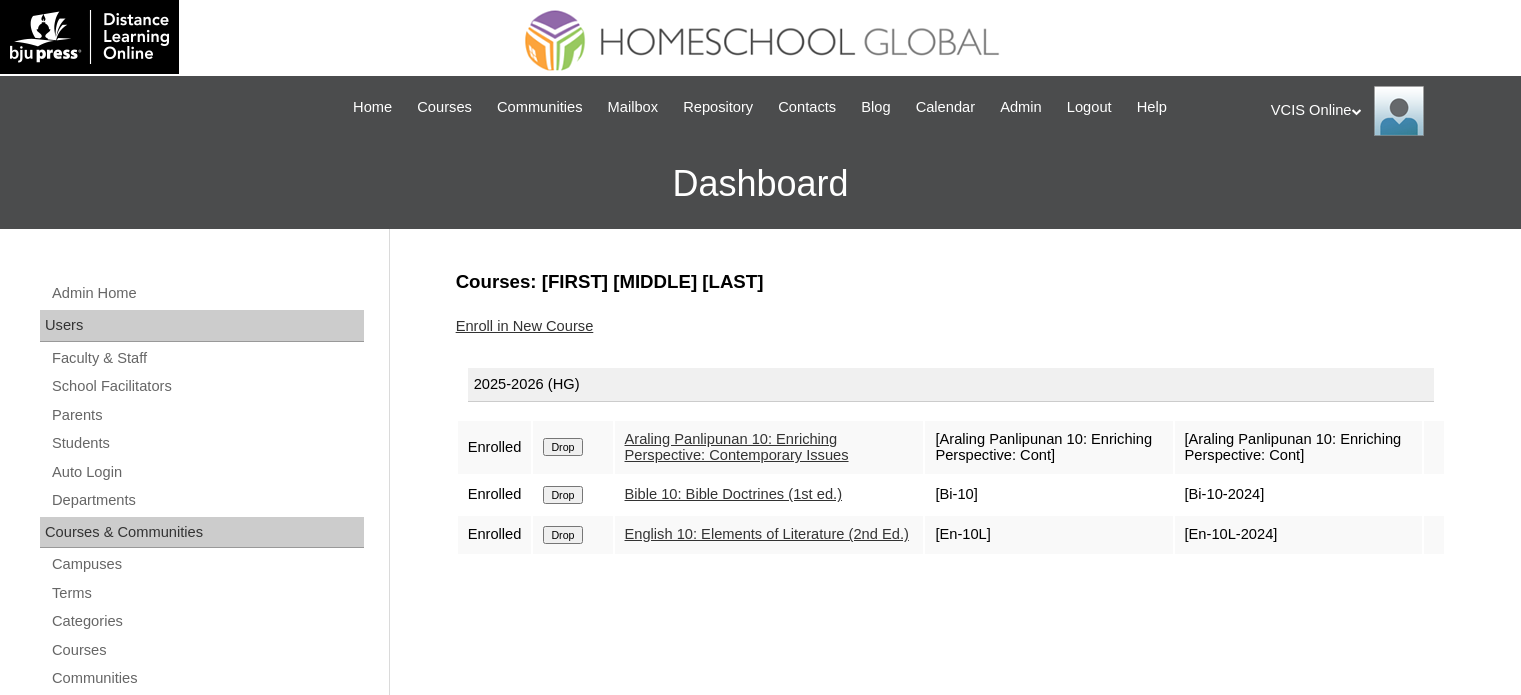 scroll, scrollTop: 0, scrollLeft: 0, axis: both 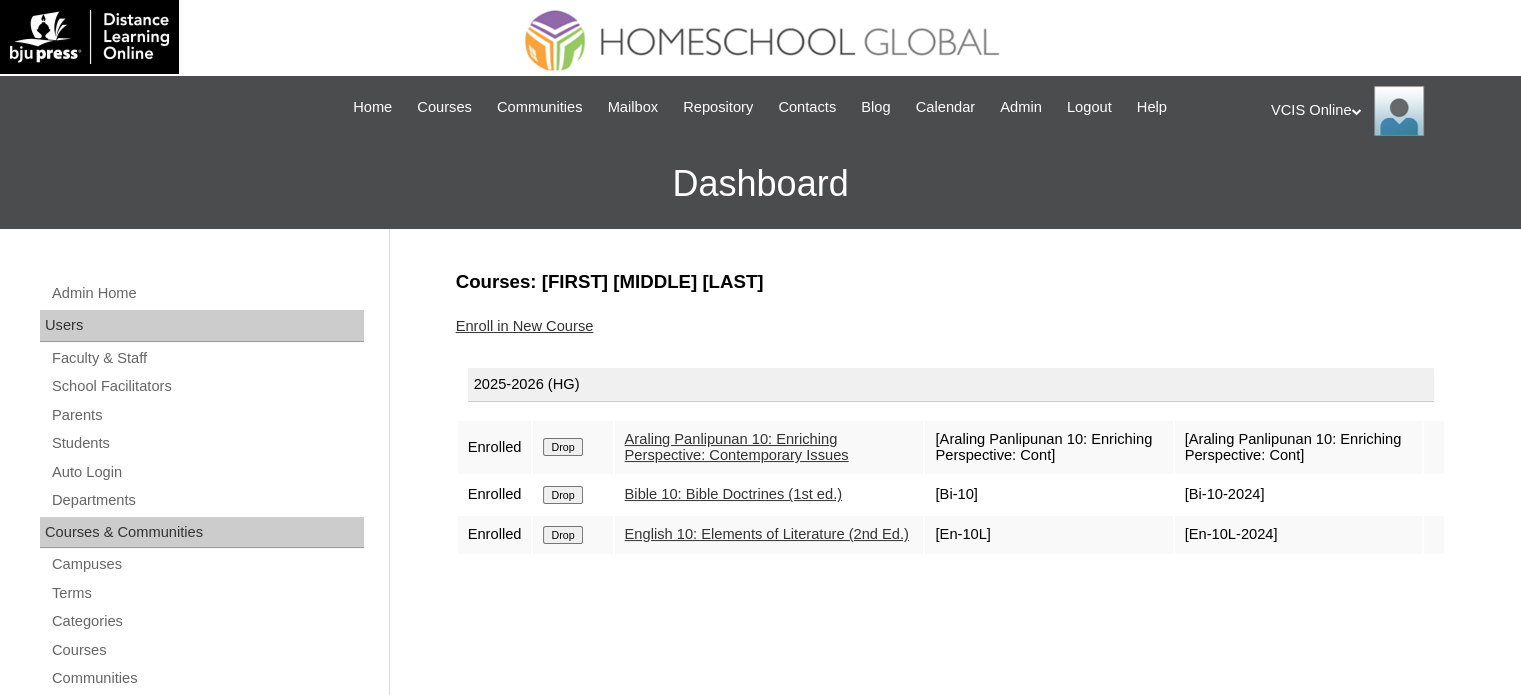 click on "Enroll in New Course" at bounding box center (525, 326) 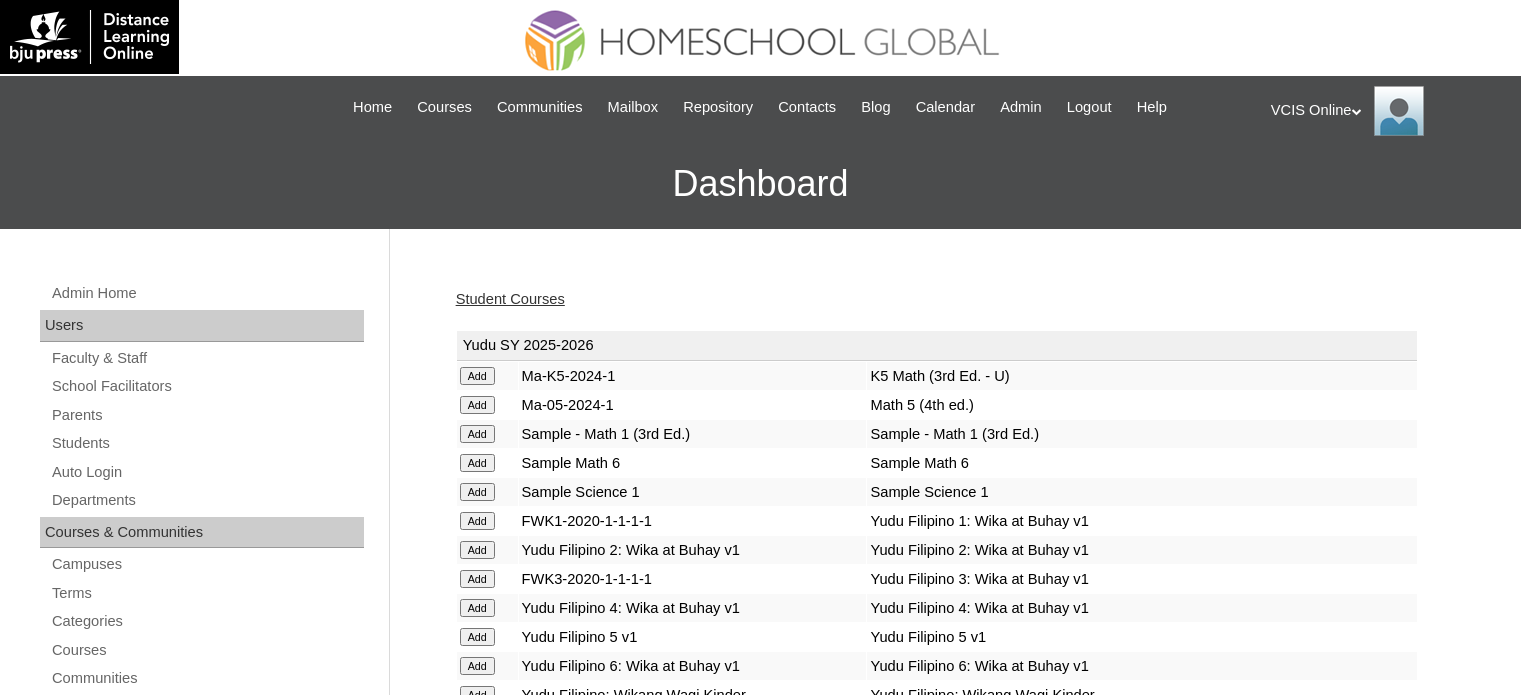 scroll, scrollTop: 0, scrollLeft: 0, axis: both 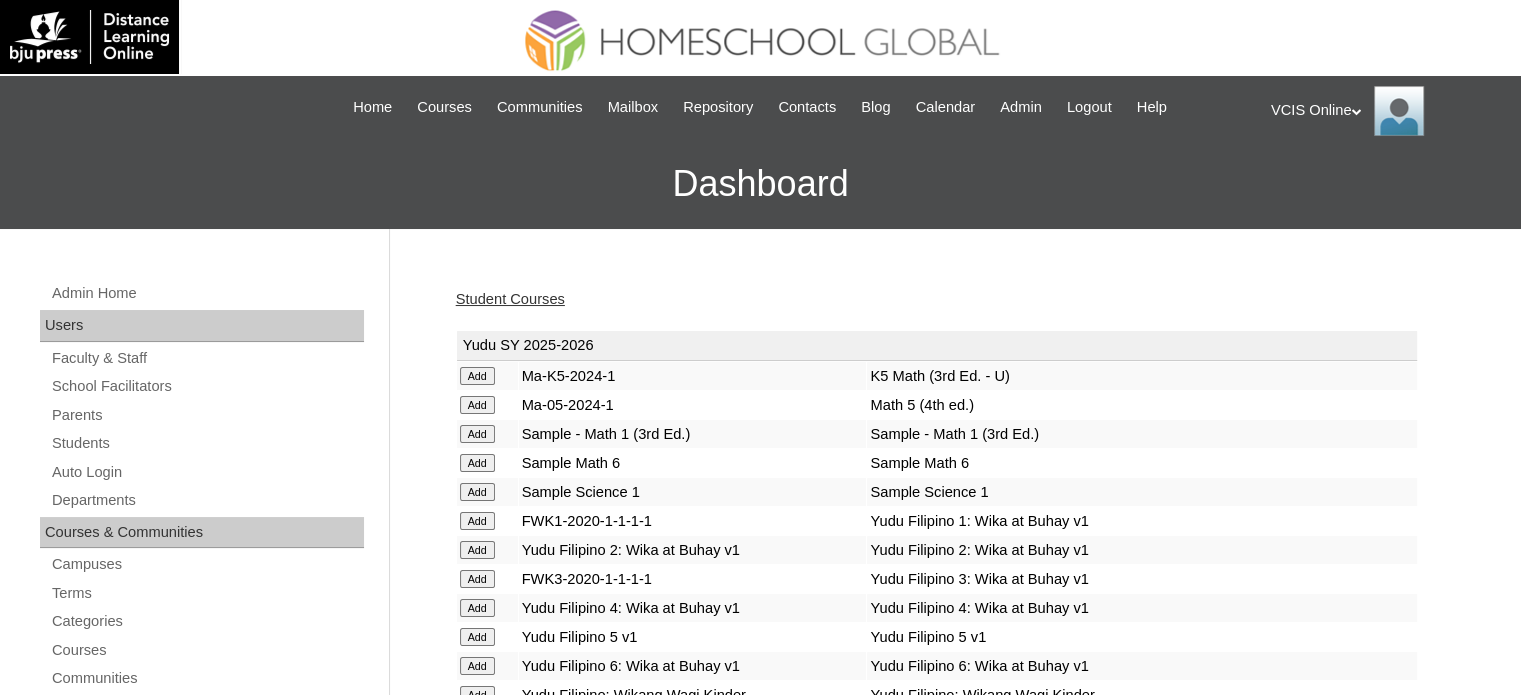 click on "K5 Math (3rd Ed. - U)" at bounding box center [1141, 376] 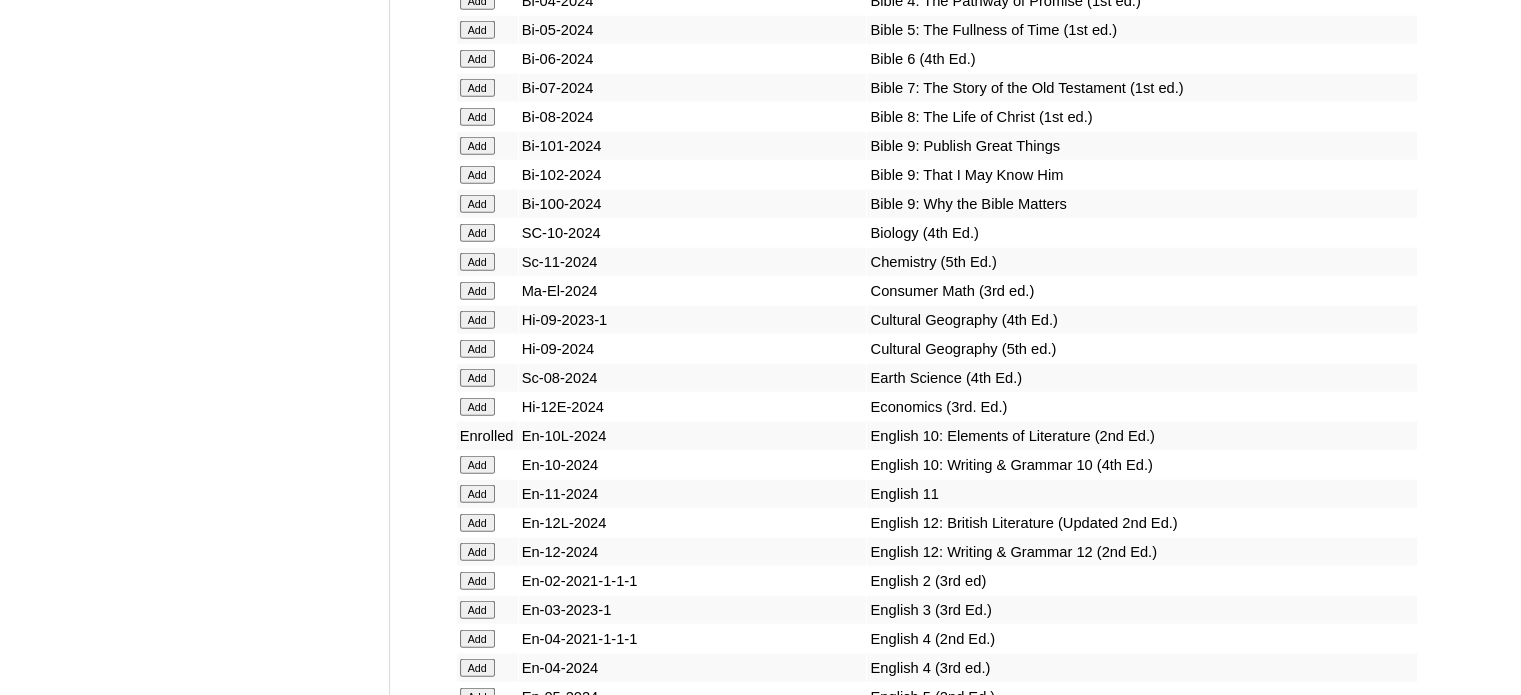 scroll, scrollTop: 4760, scrollLeft: 0, axis: vertical 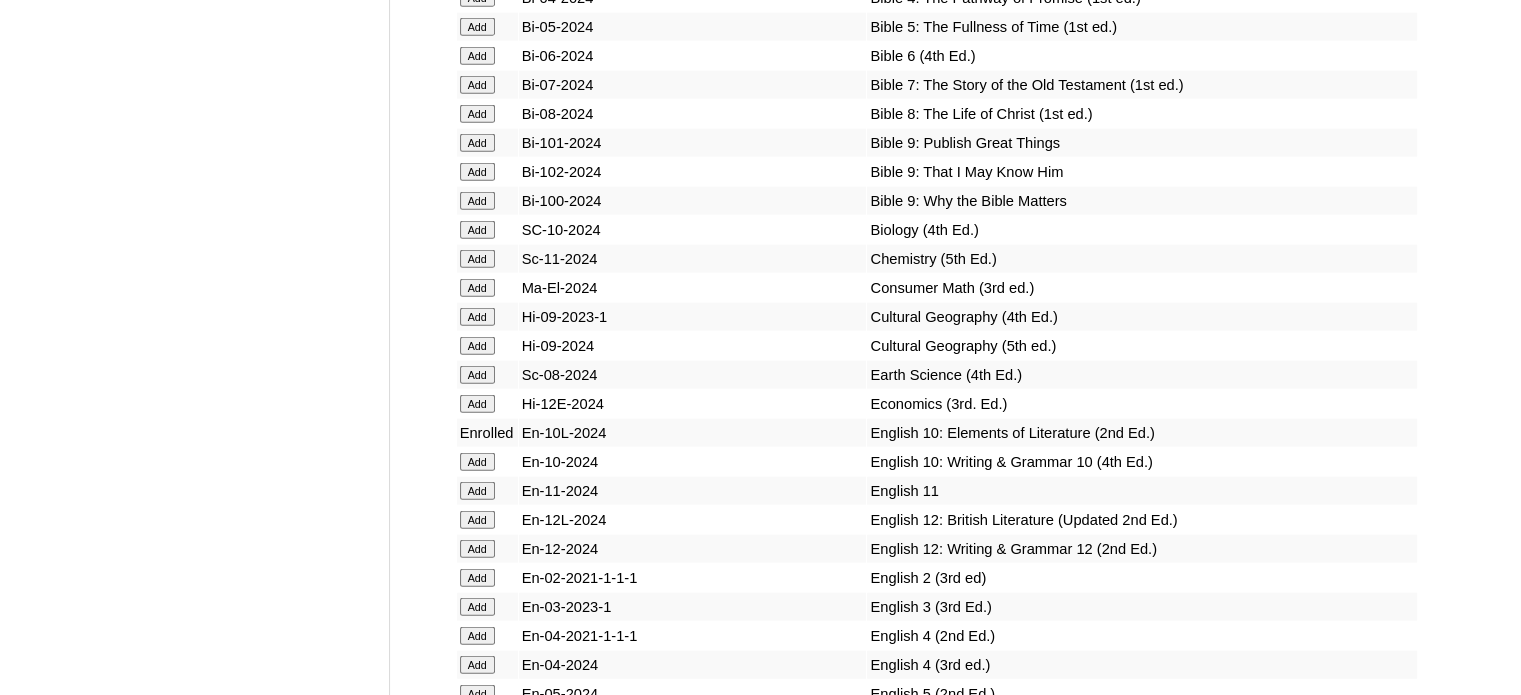 click on "Add" at bounding box center [477, -4384] 